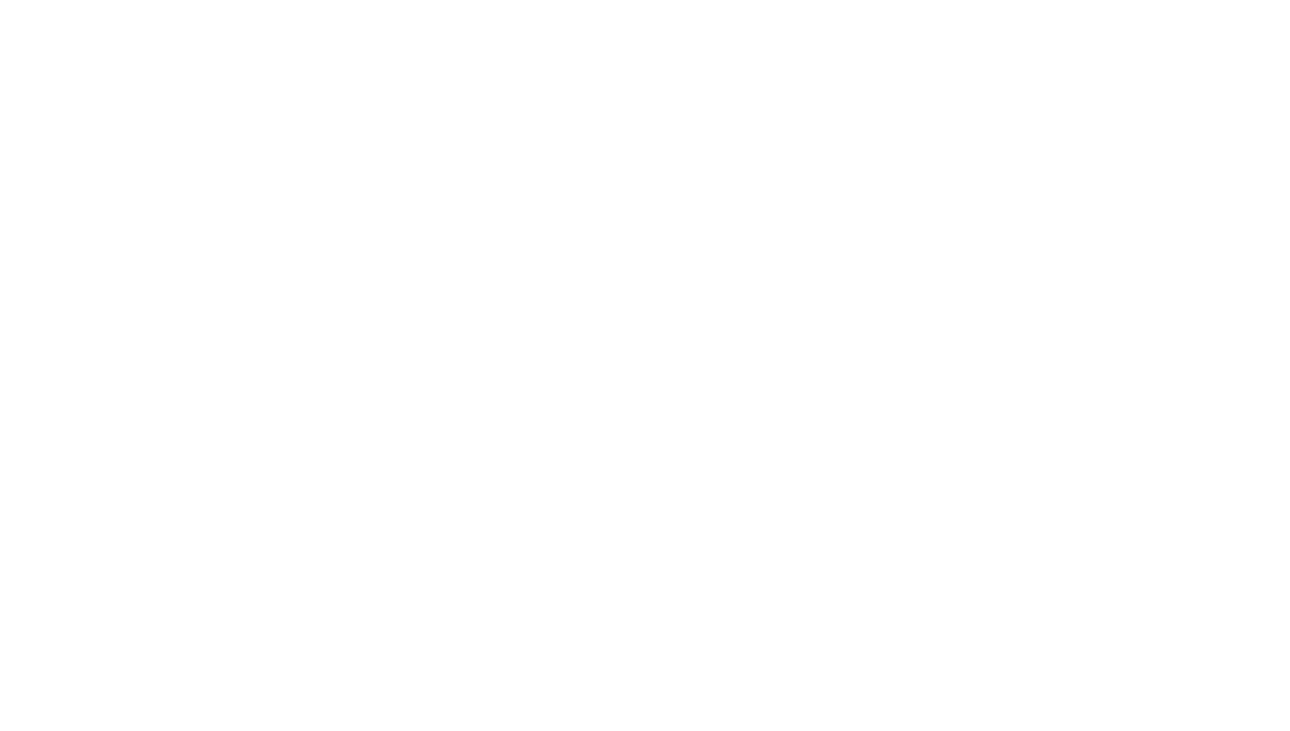 scroll, scrollTop: 0, scrollLeft: 0, axis: both 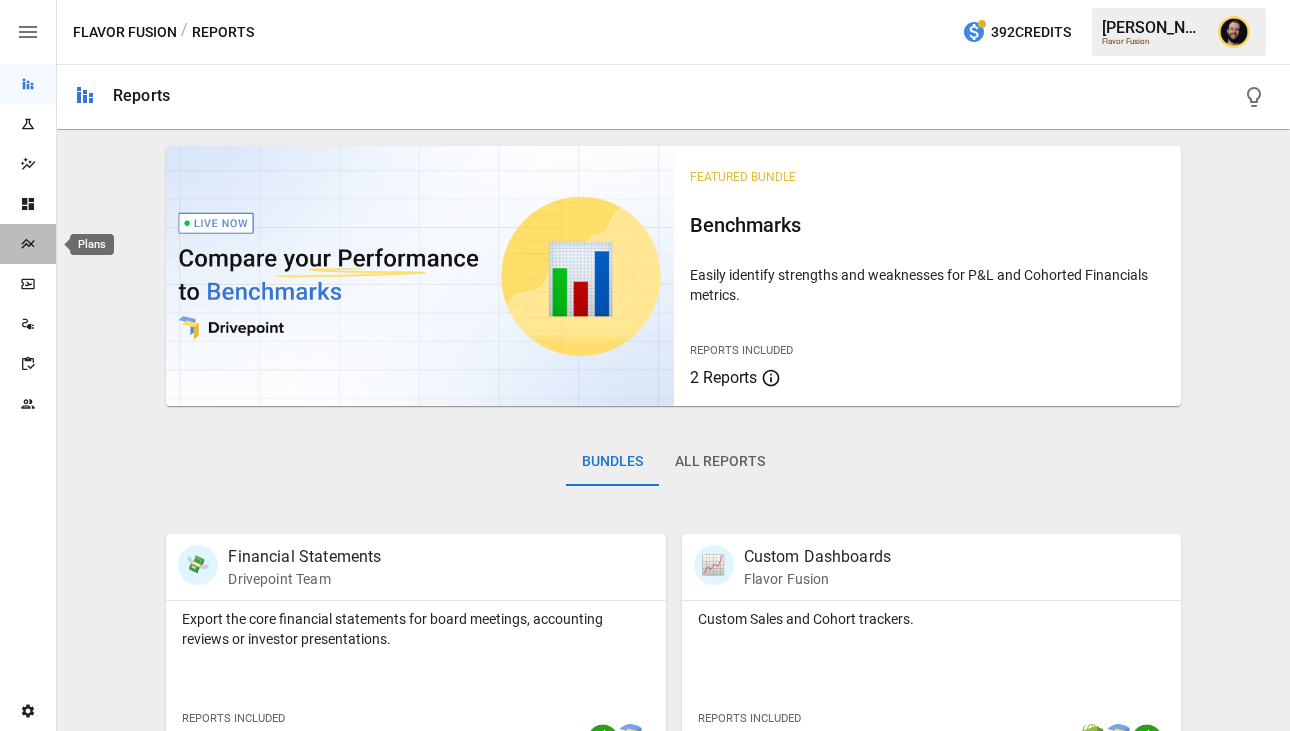 click 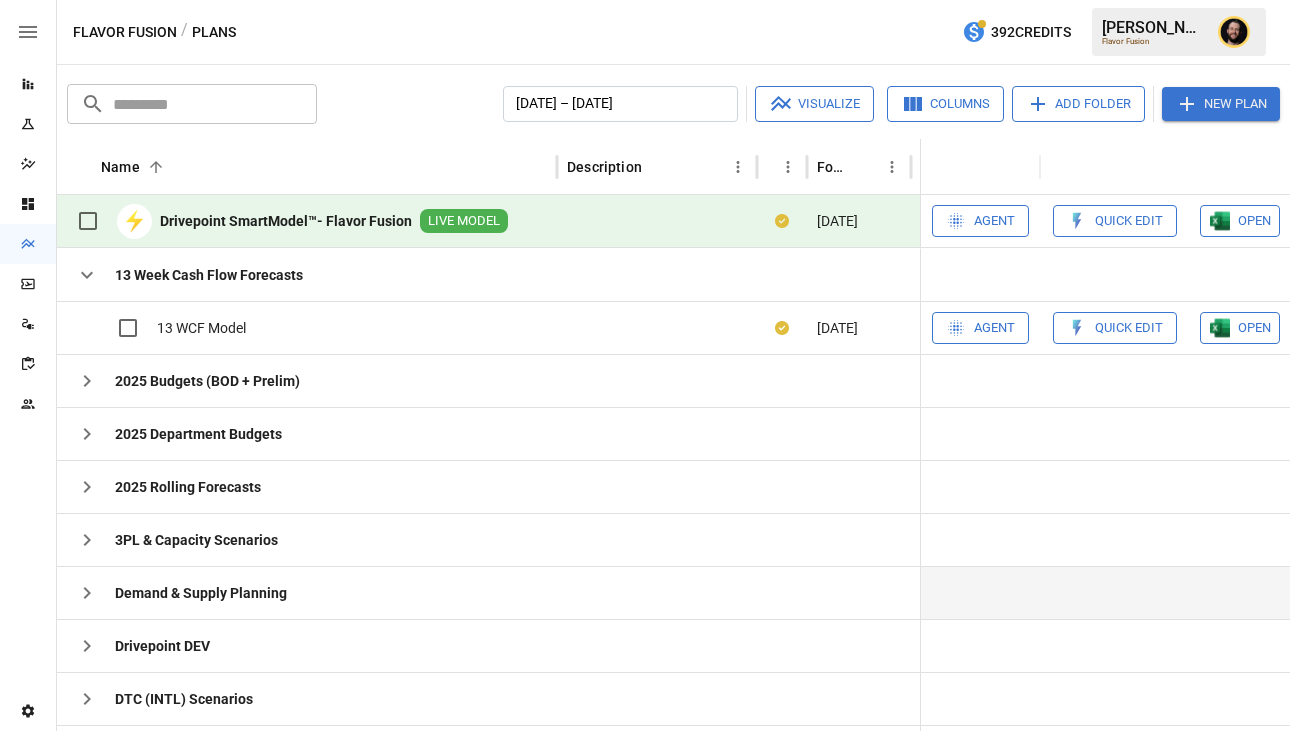 click 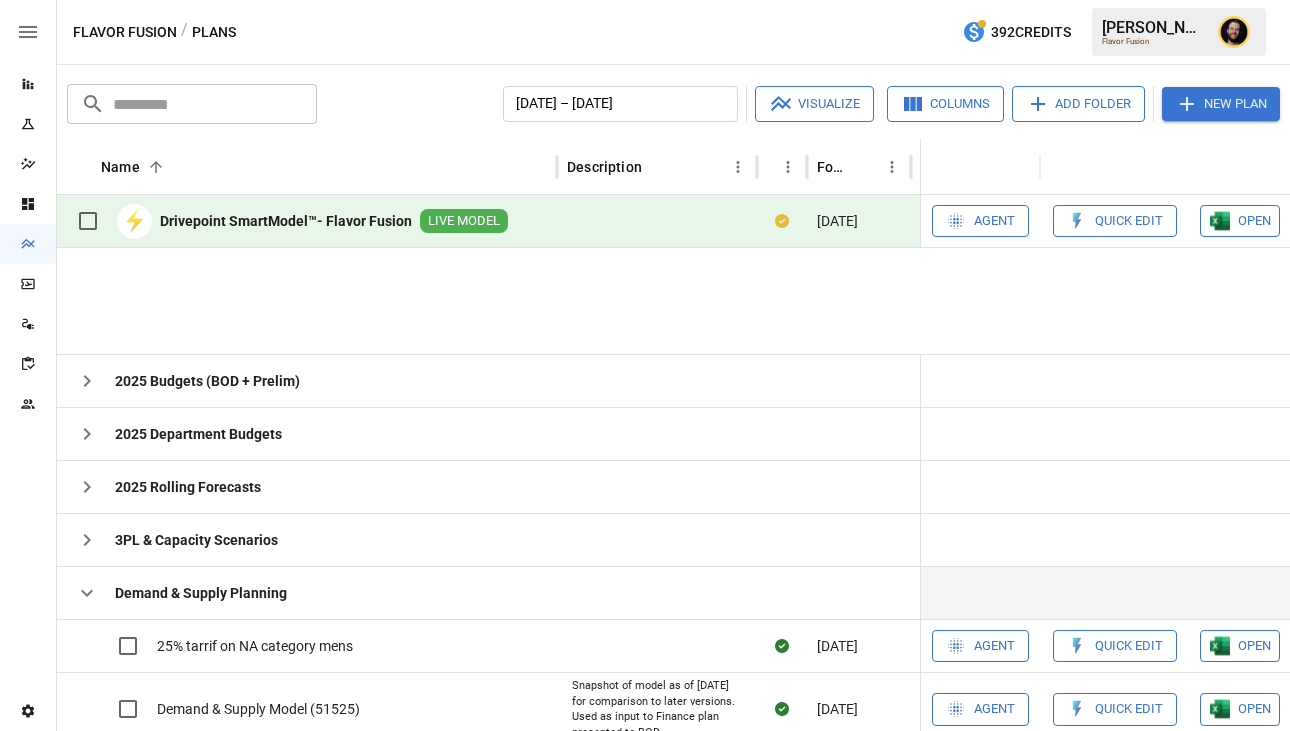 scroll, scrollTop: 204, scrollLeft: 0, axis: vertical 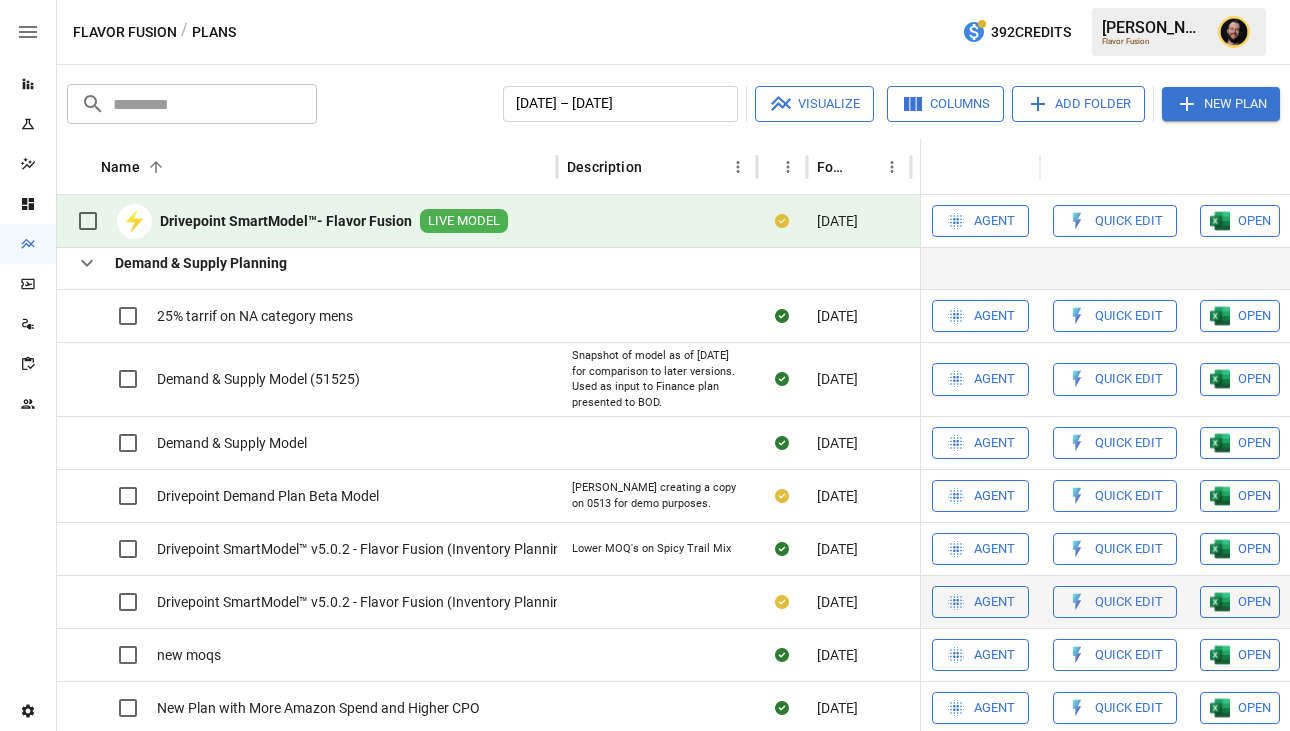 click on "OPEN" at bounding box center (1254, 316) 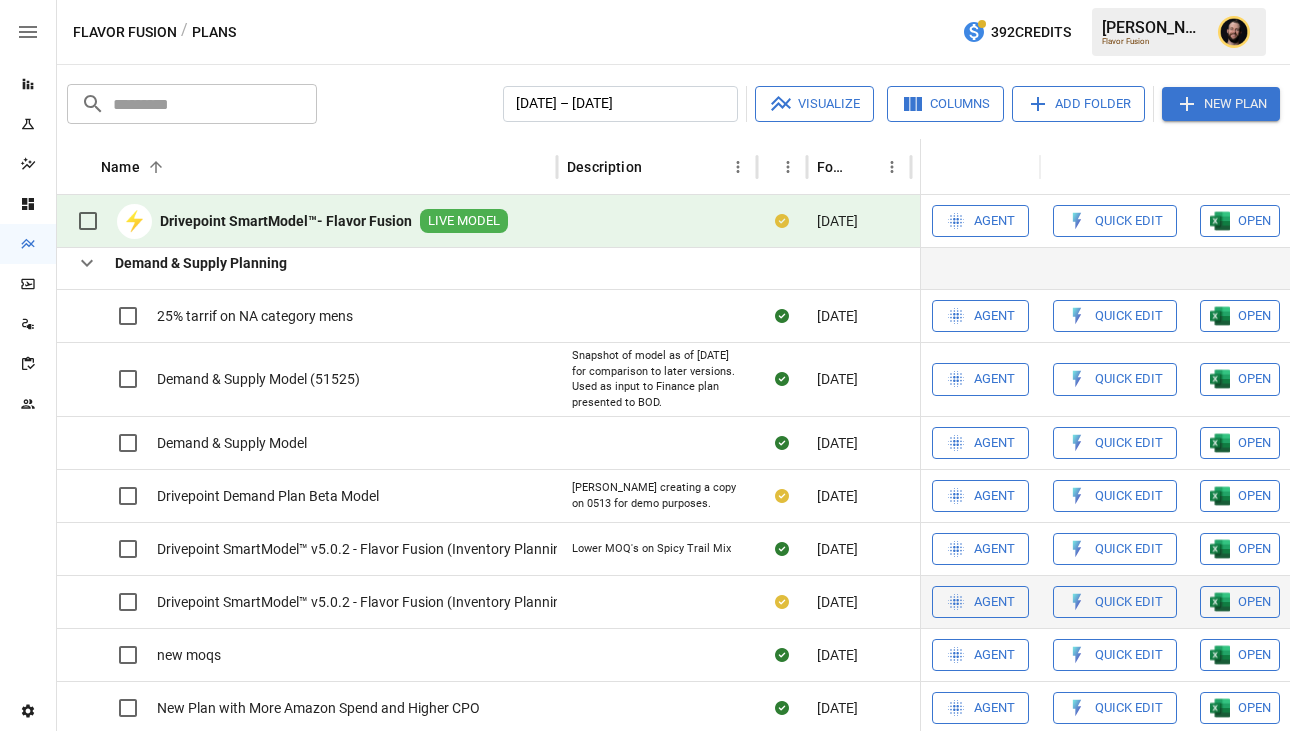 scroll, scrollTop: 329, scrollLeft: 0, axis: vertical 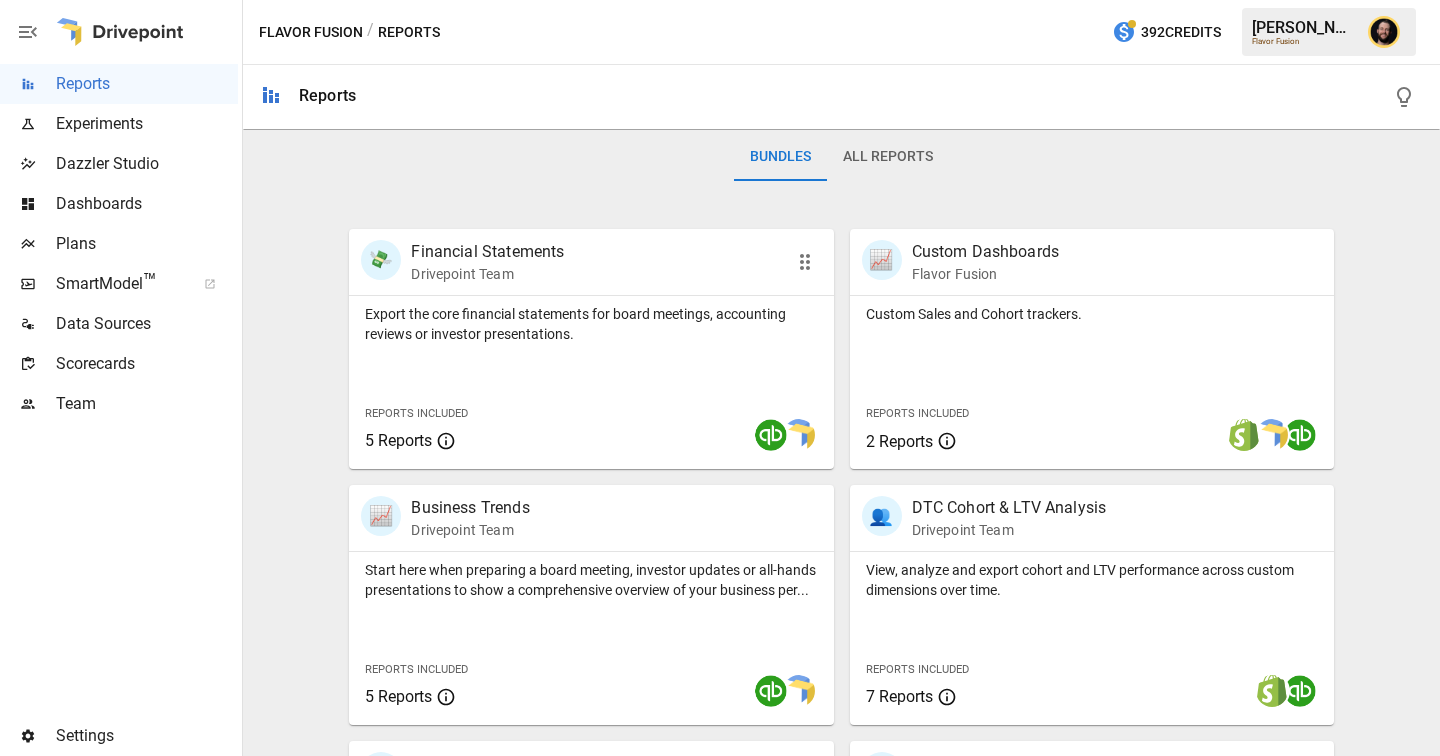 click on "Reports Included 5 Reports" at bounding box center [450, 426] 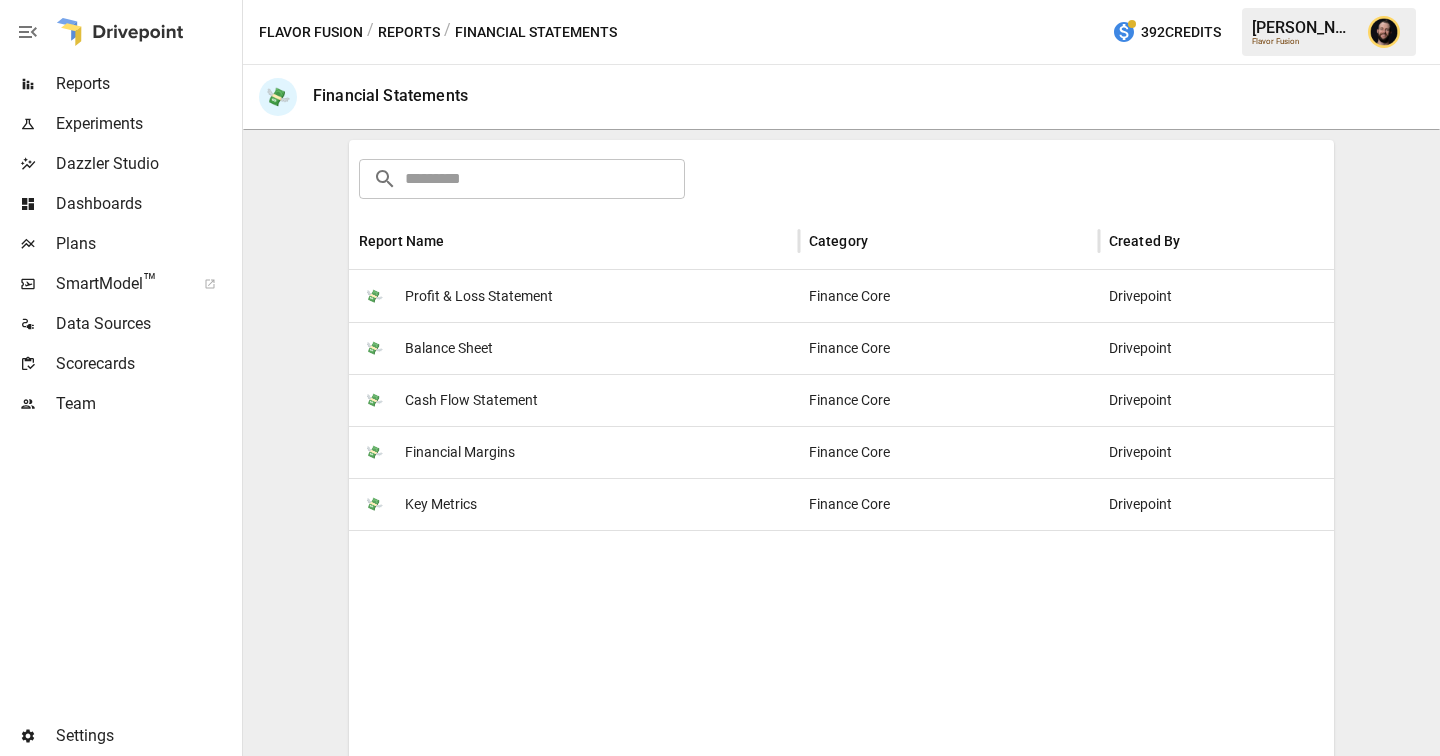 scroll, scrollTop: 370, scrollLeft: 0, axis: vertical 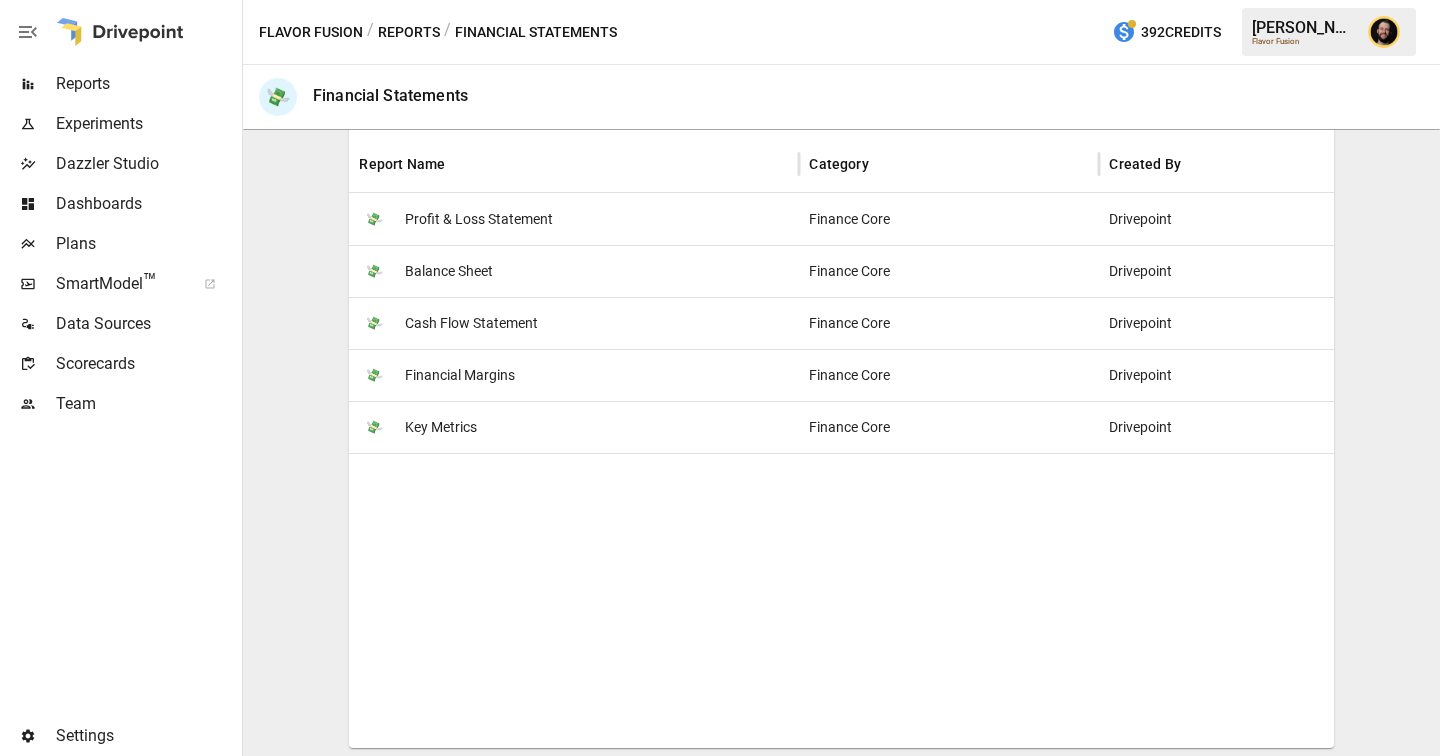 click on "Reports" at bounding box center (409, 32) 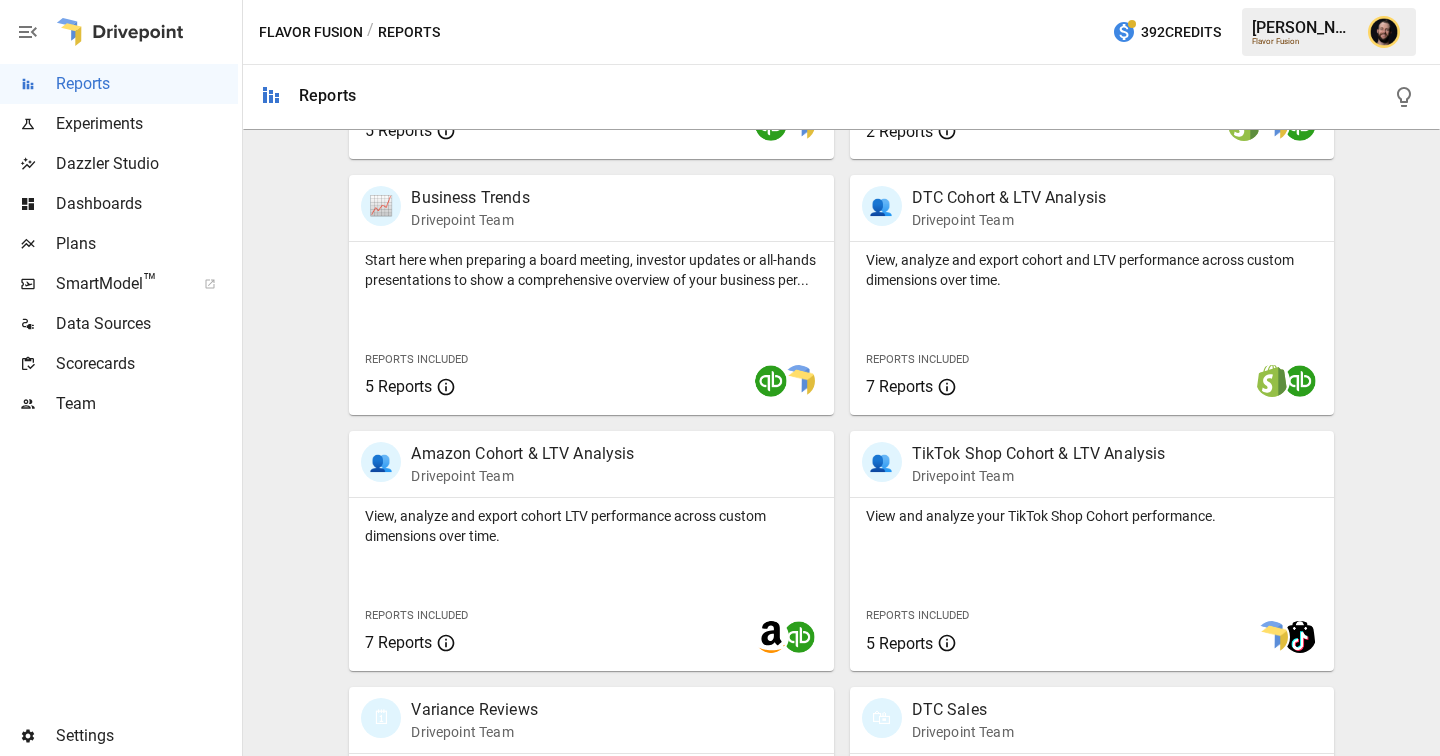 scroll, scrollTop: 837, scrollLeft: 0, axis: vertical 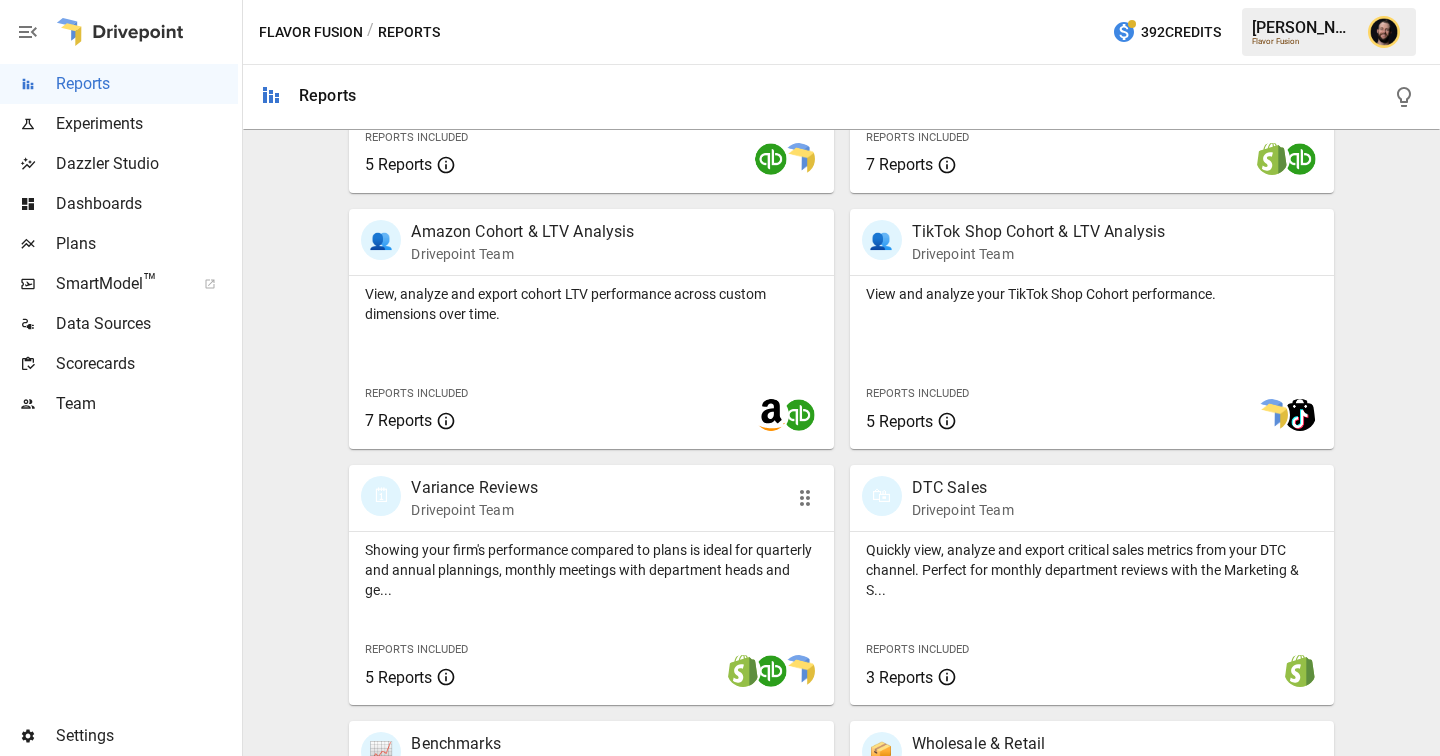 click on "Showing your firm's performance compared to plans is ideal for quarterly and annual plannings, monthly meetings with department heads and ge..." at bounding box center [591, 570] 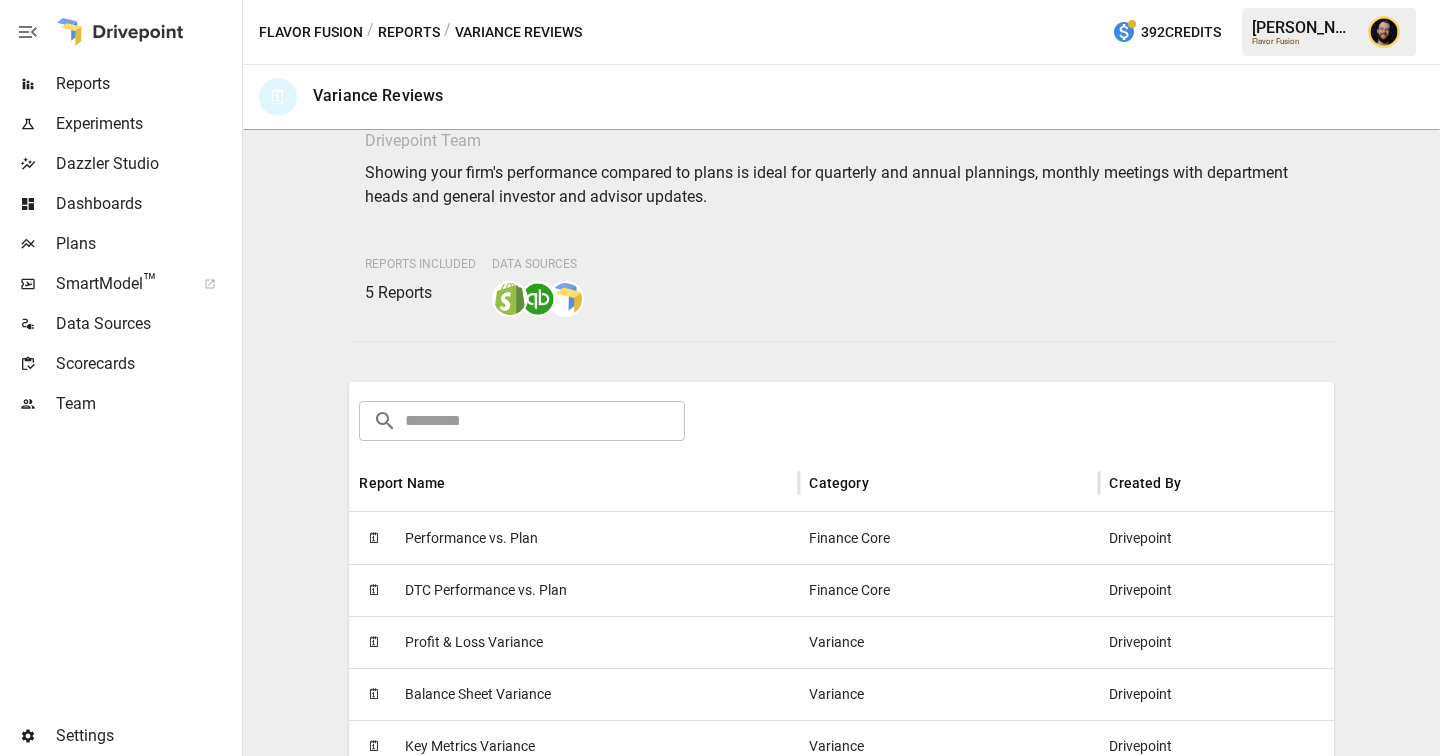 scroll, scrollTop: 144, scrollLeft: 0, axis: vertical 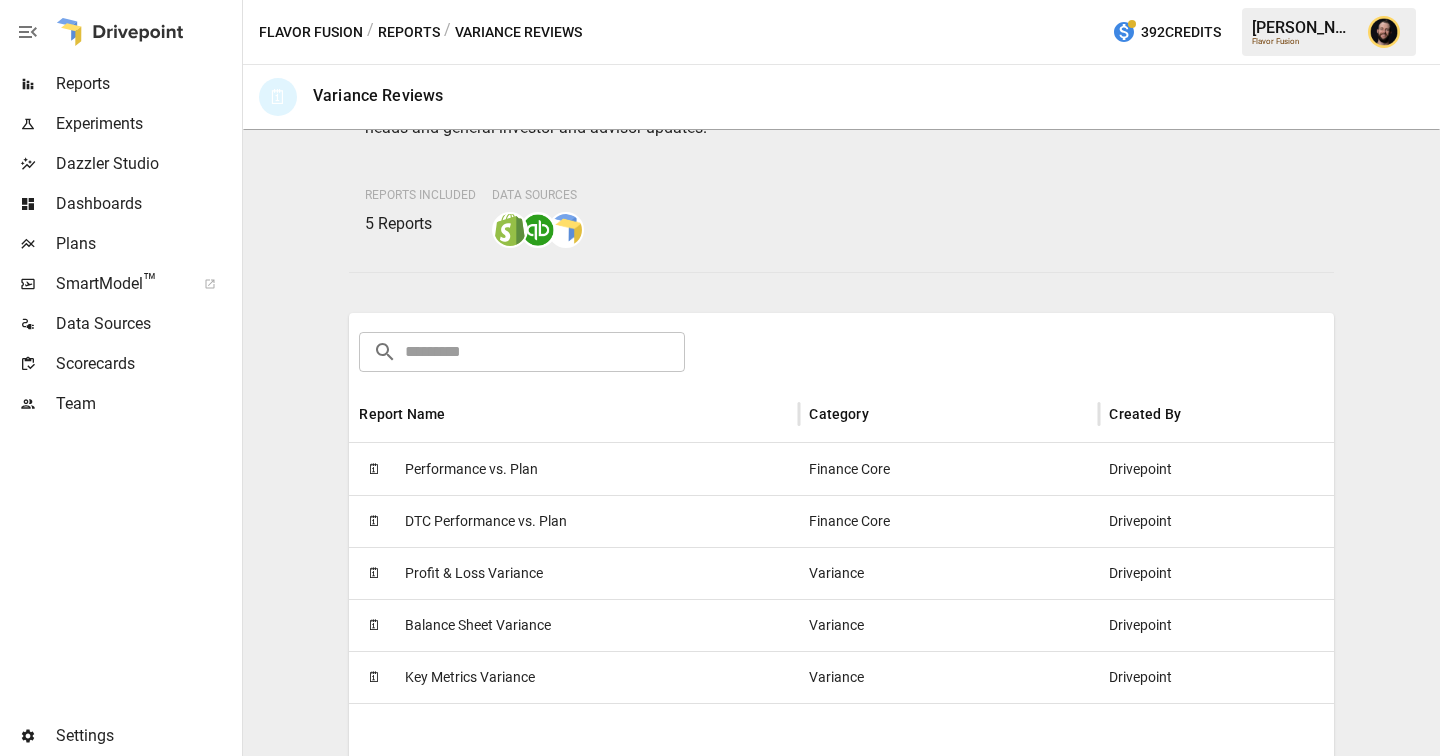 click on "Performance vs. Plan" at bounding box center [471, 469] 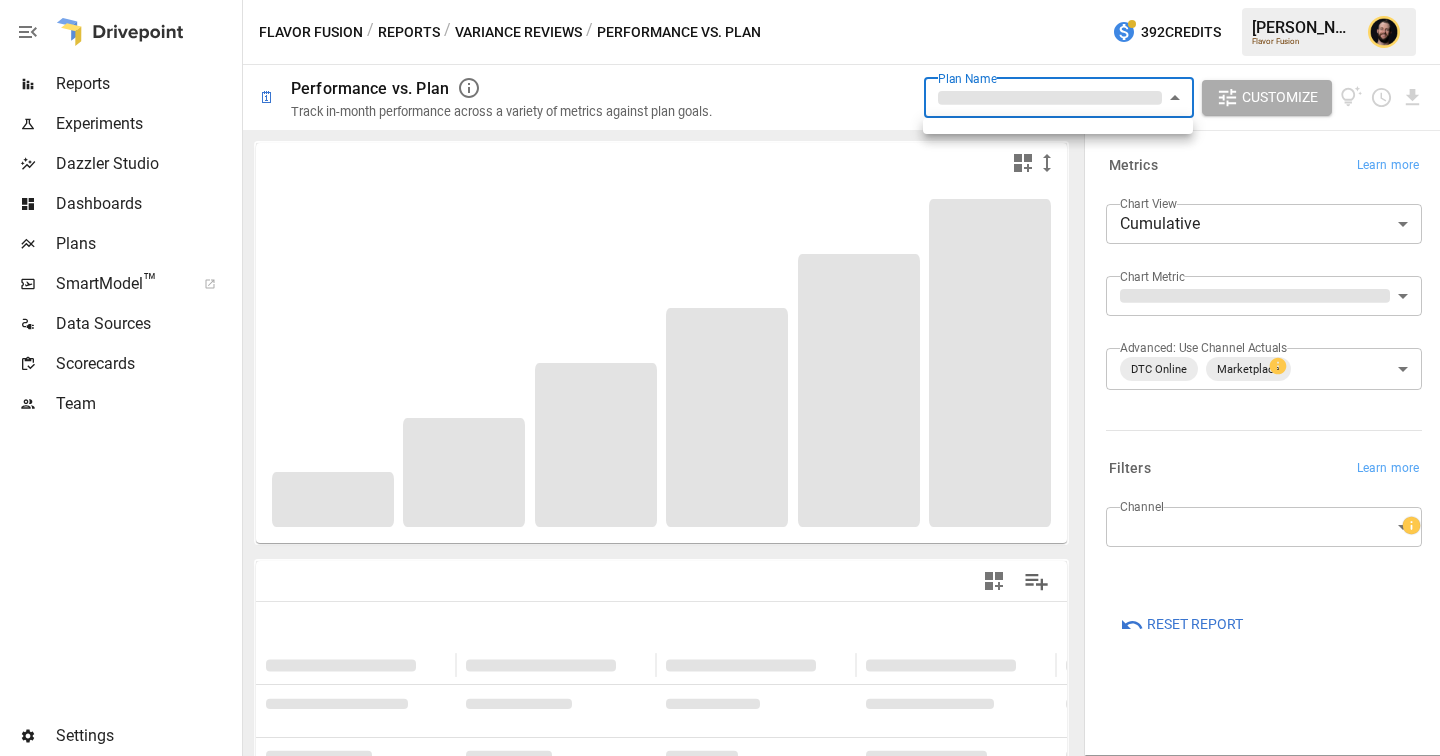click on "**********" at bounding box center [720, 0] 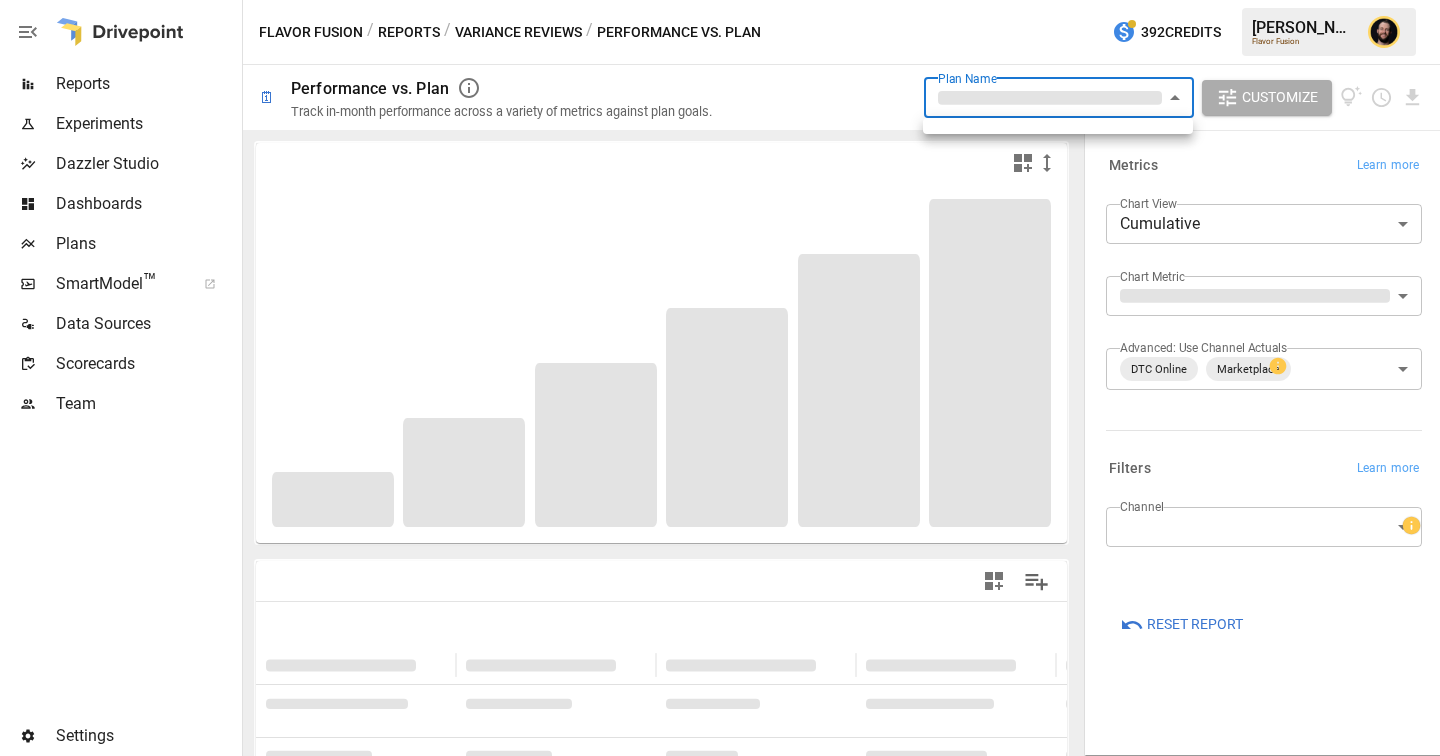 click at bounding box center (720, 378) 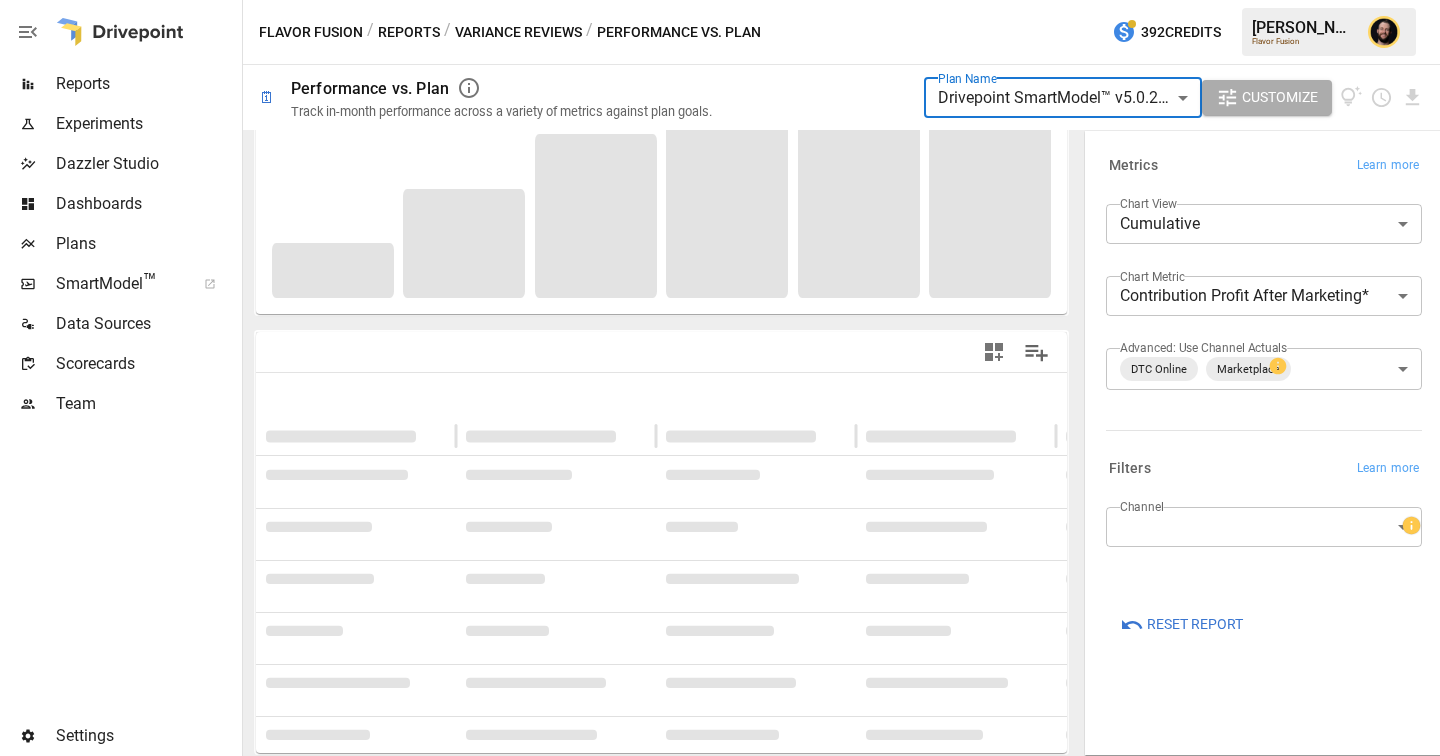 scroll, scrollTop: 229, scrollLeft: 0, axis: vertical 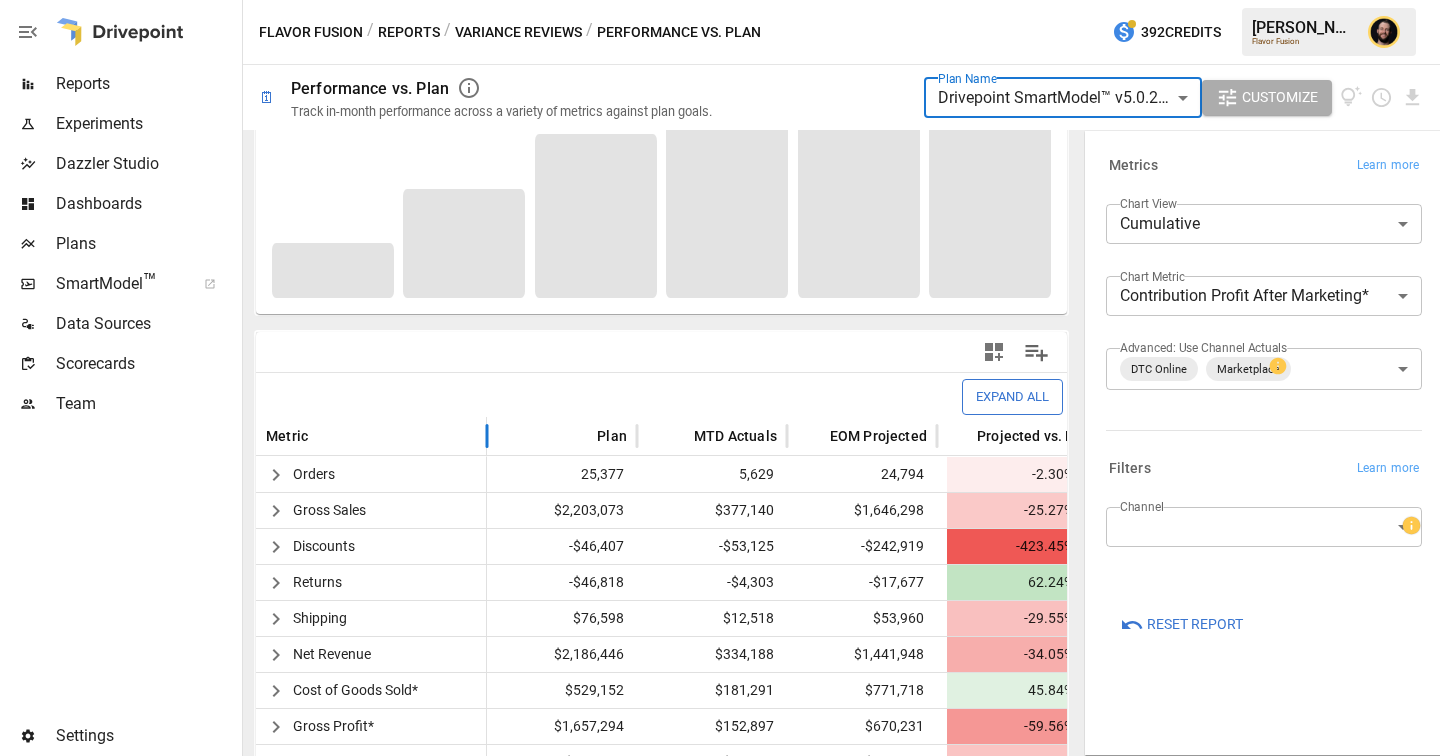 drag, startPoint x: 634, startPoint y: 428, endPoint x: 485, endPoint y: 434, distance: 149.12076 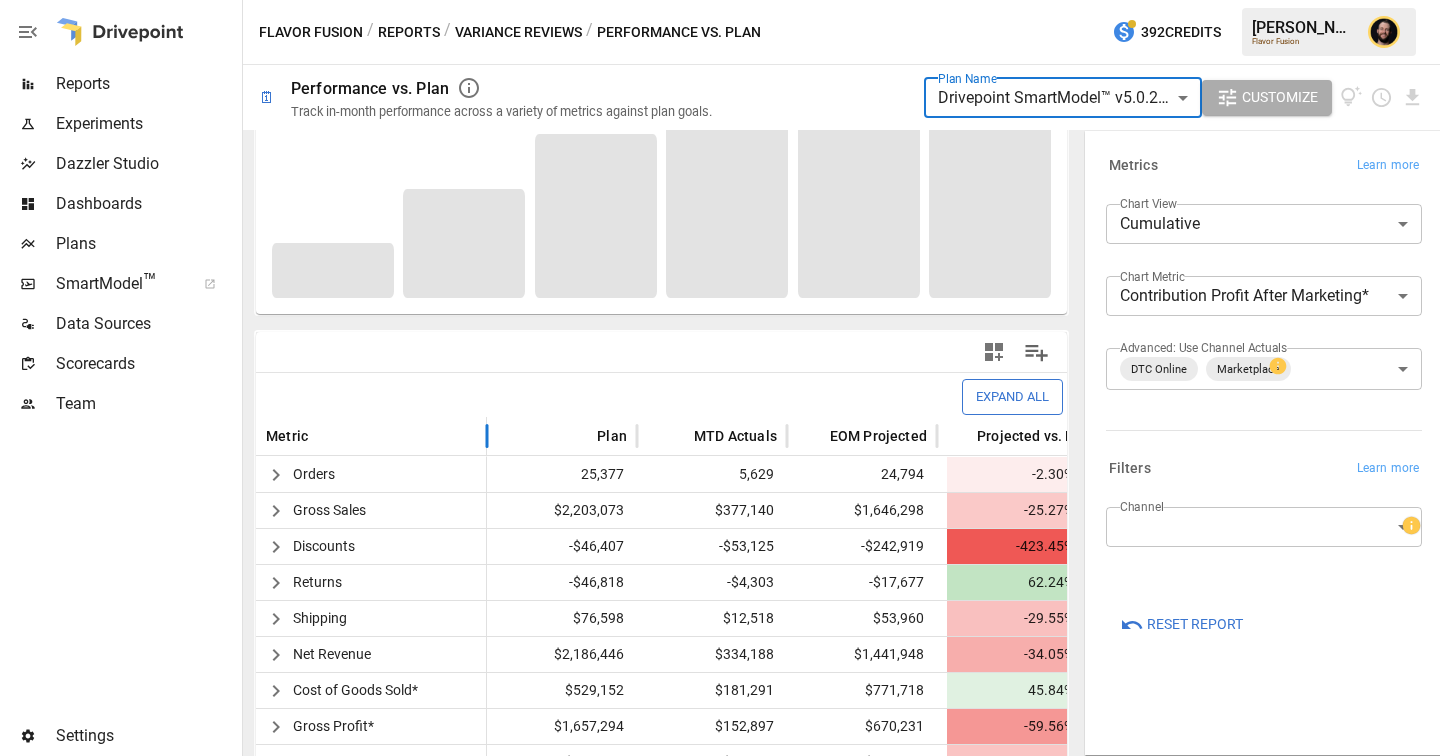 click at bounding box center (487, 436) 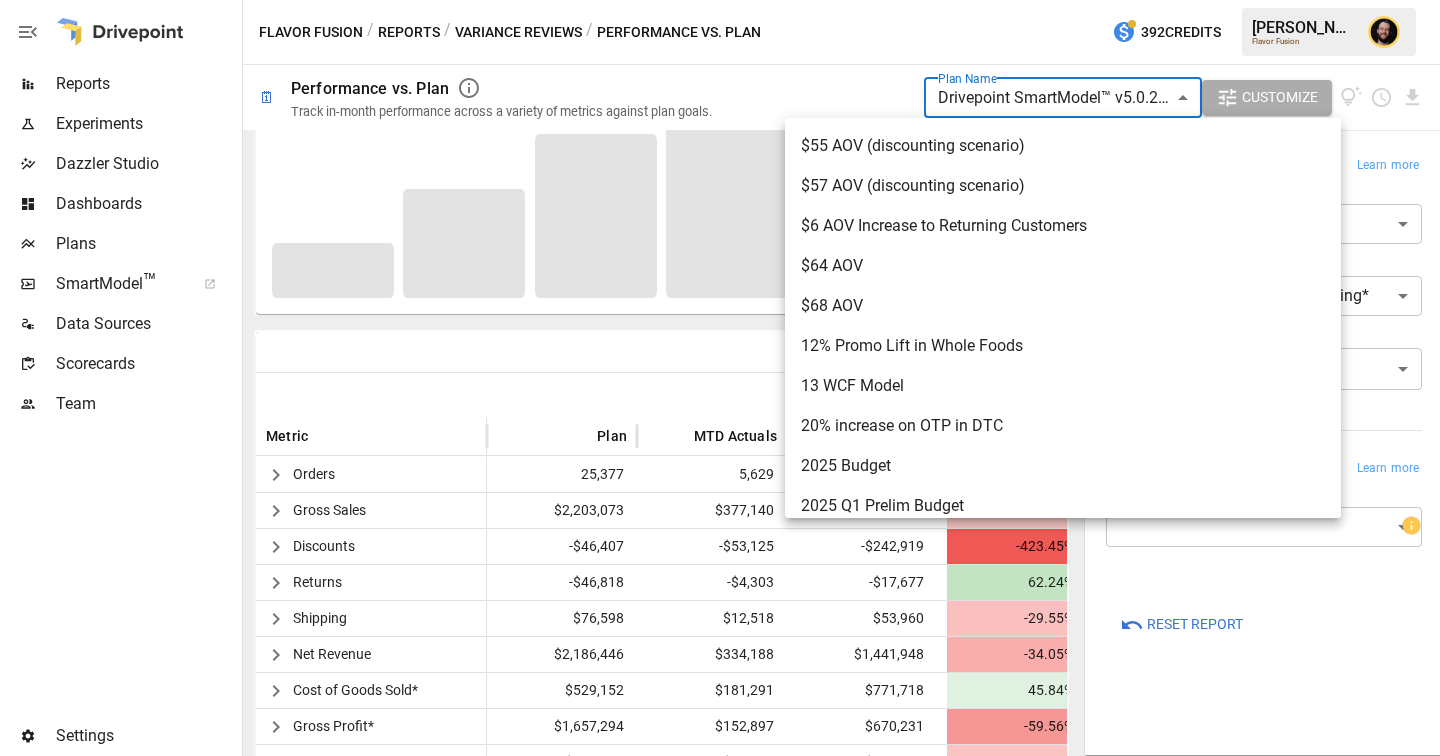 click on "**********" at bounding box center [720, 0] 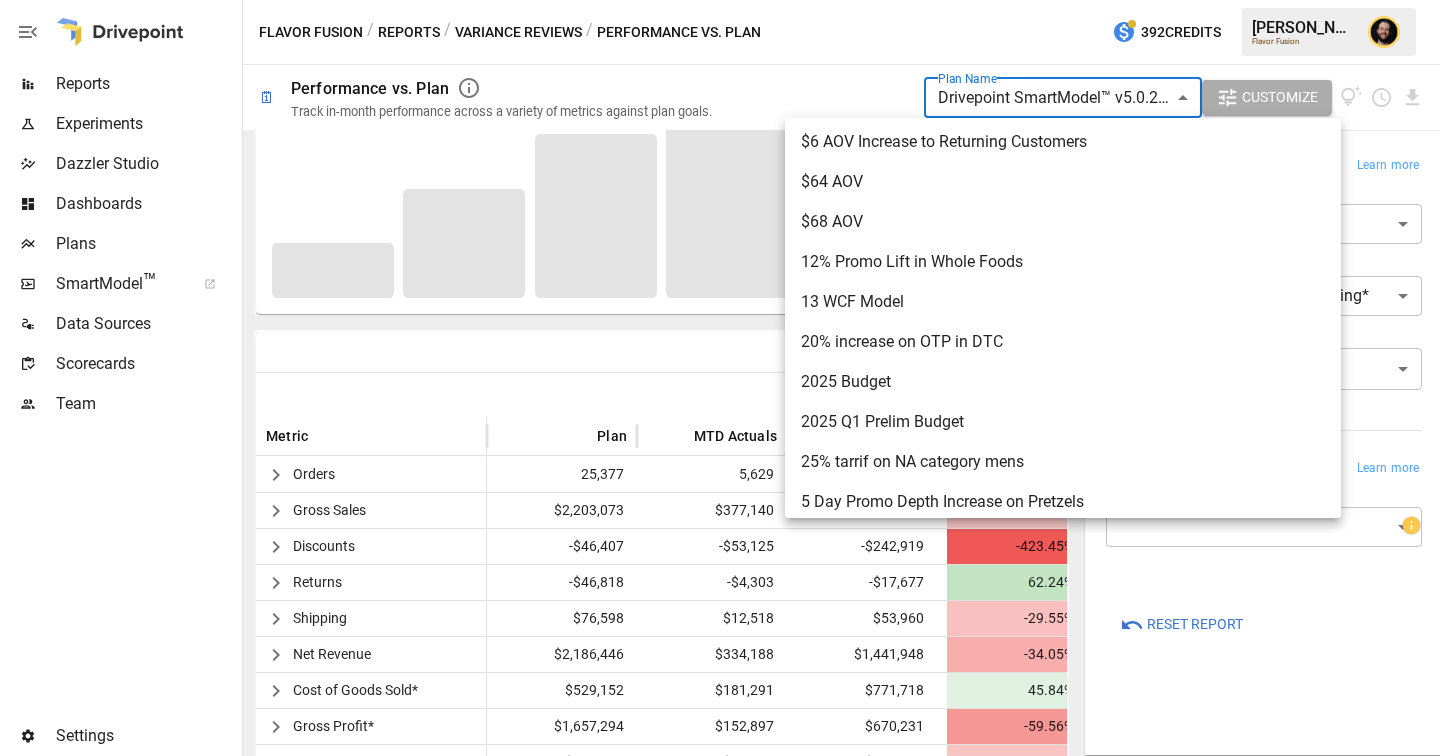 scroll, scrollTop: 0, scrollLeft: 0, axis: both 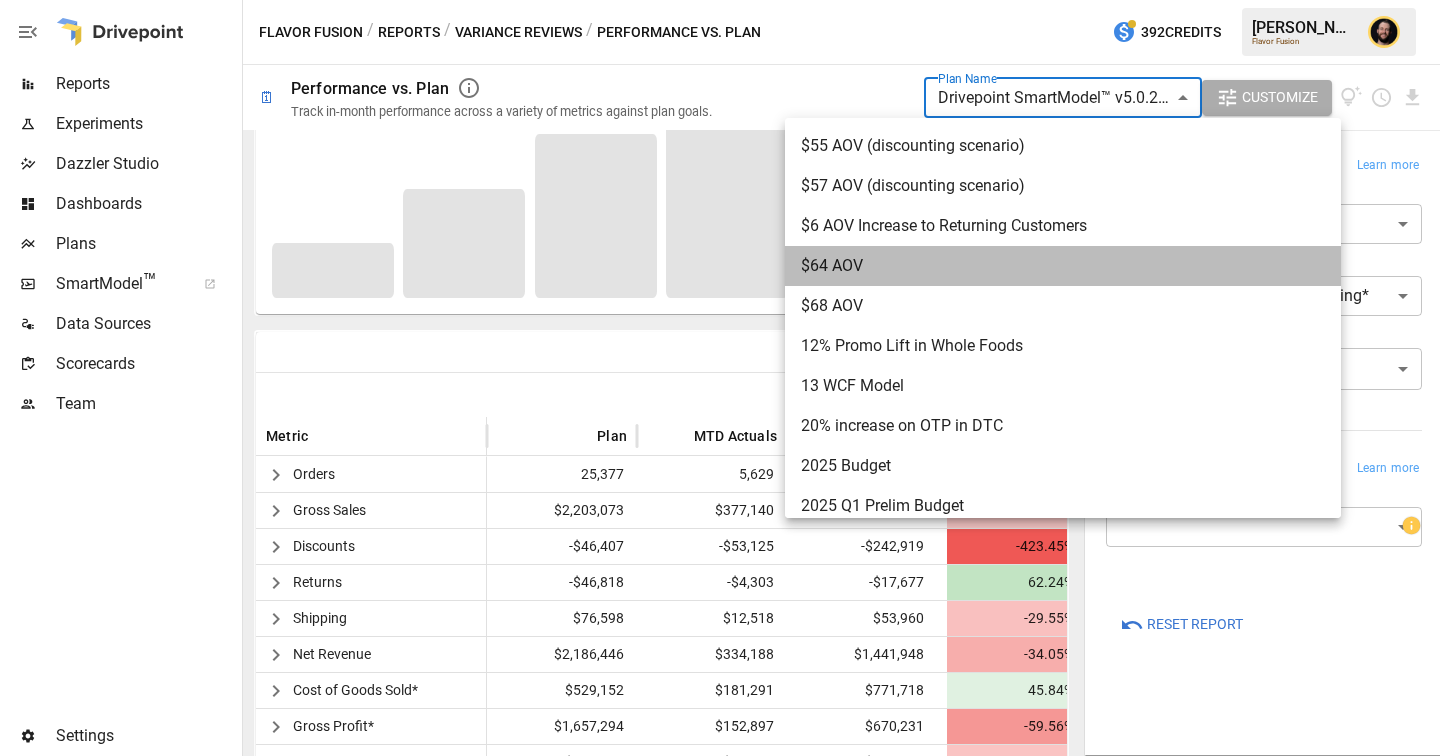 click on "$64 AOV" at bounding box center (1063, 266) 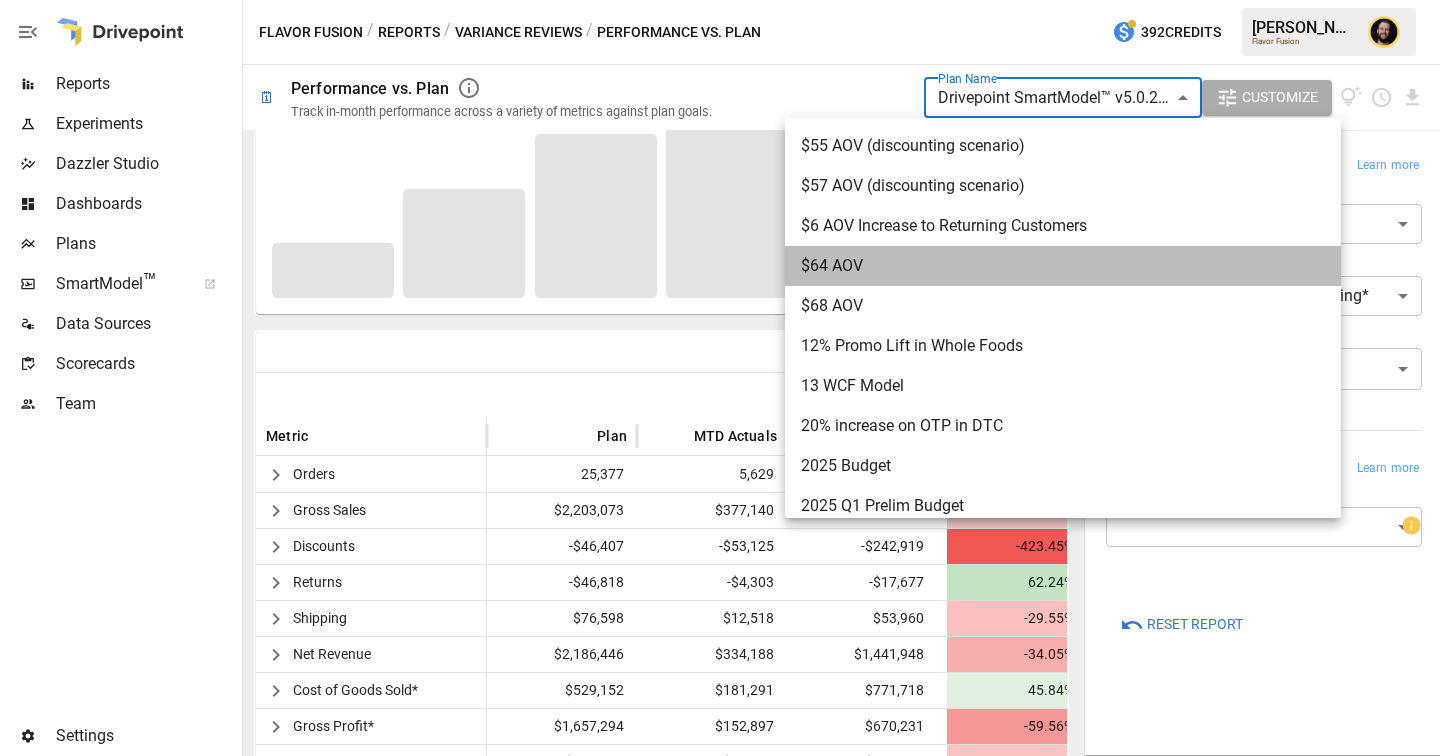 type on "*******" 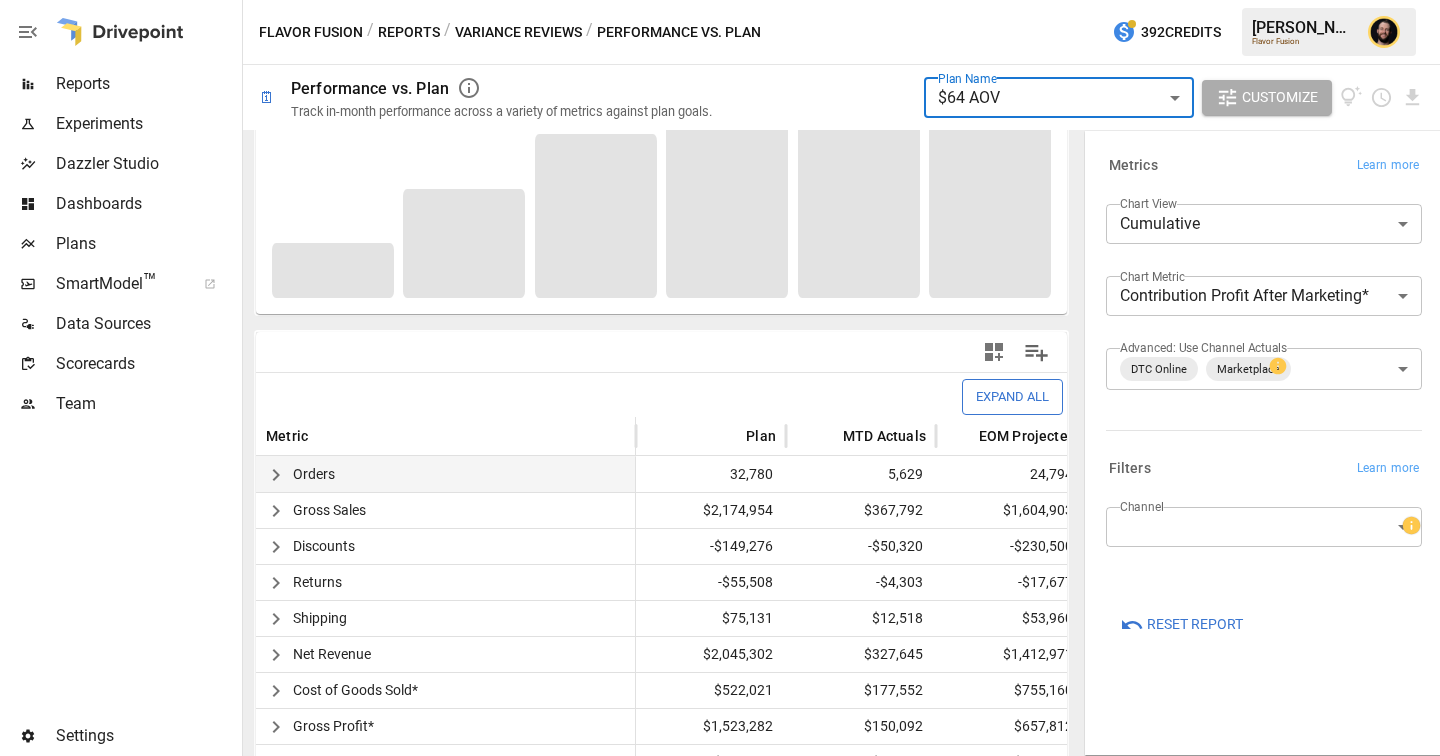 scroll, scrollTop: 0, scrollLeft: 61, axis: horizontal 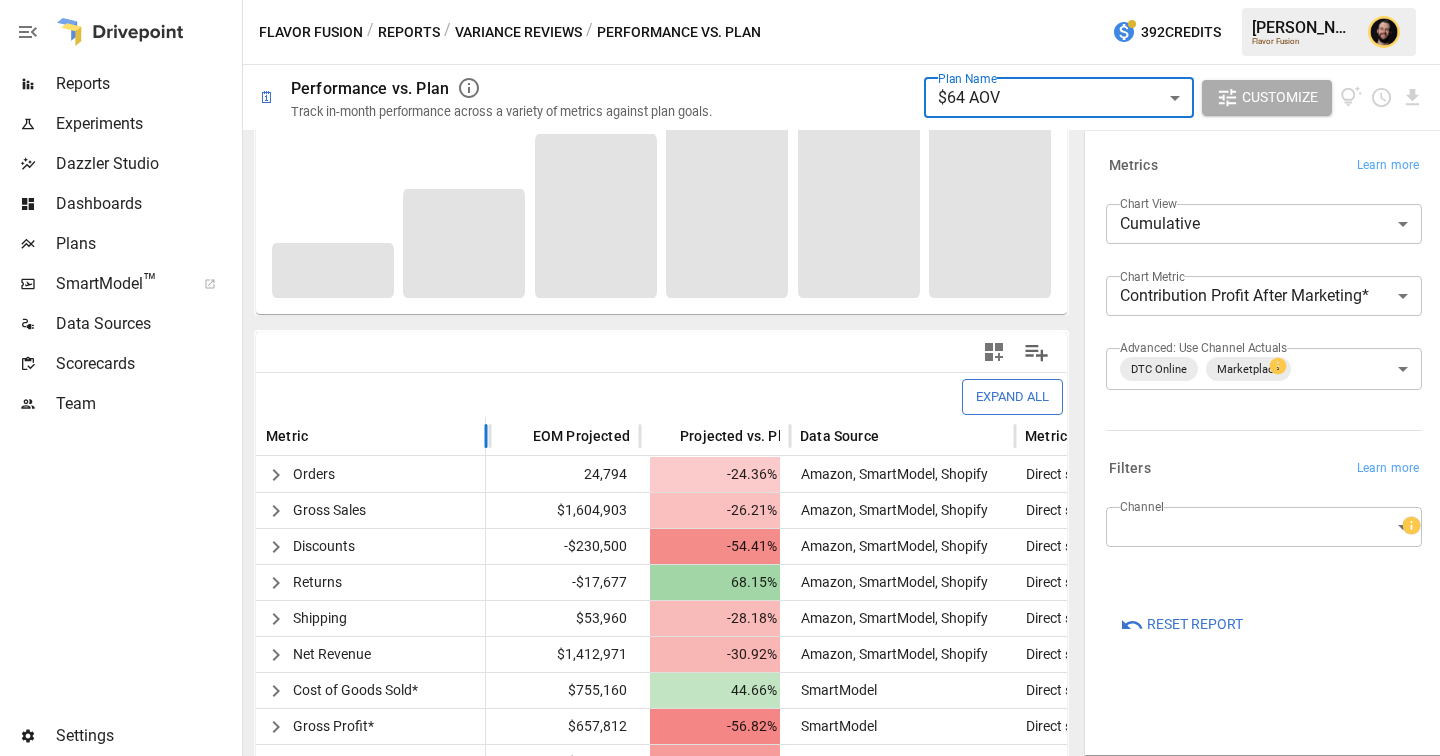 drag, startPoint x: 632, startPoint y: 434, endPoint x: 441, endPoint y: 434, distance: 191 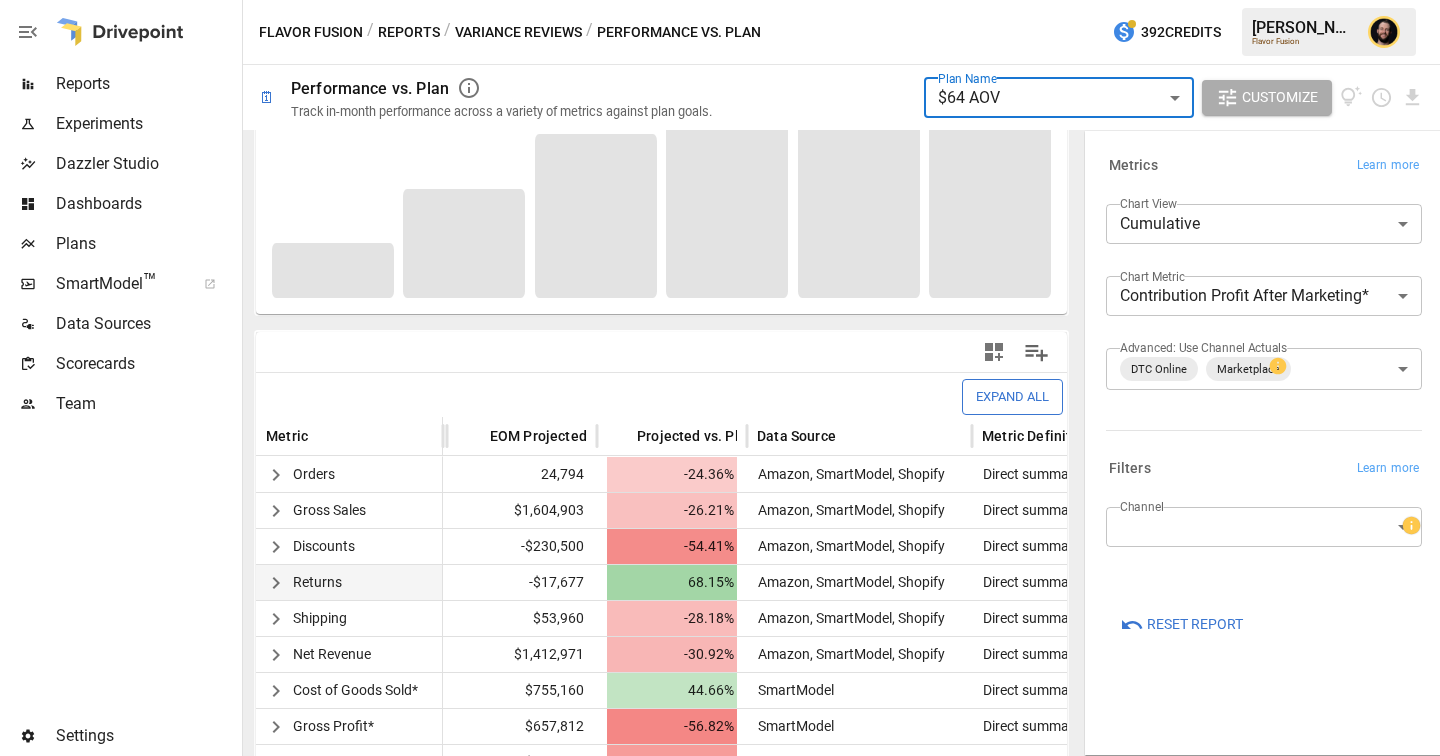 scroll, scrollTop: 0, scrollLeft: 116, axis: horizontal 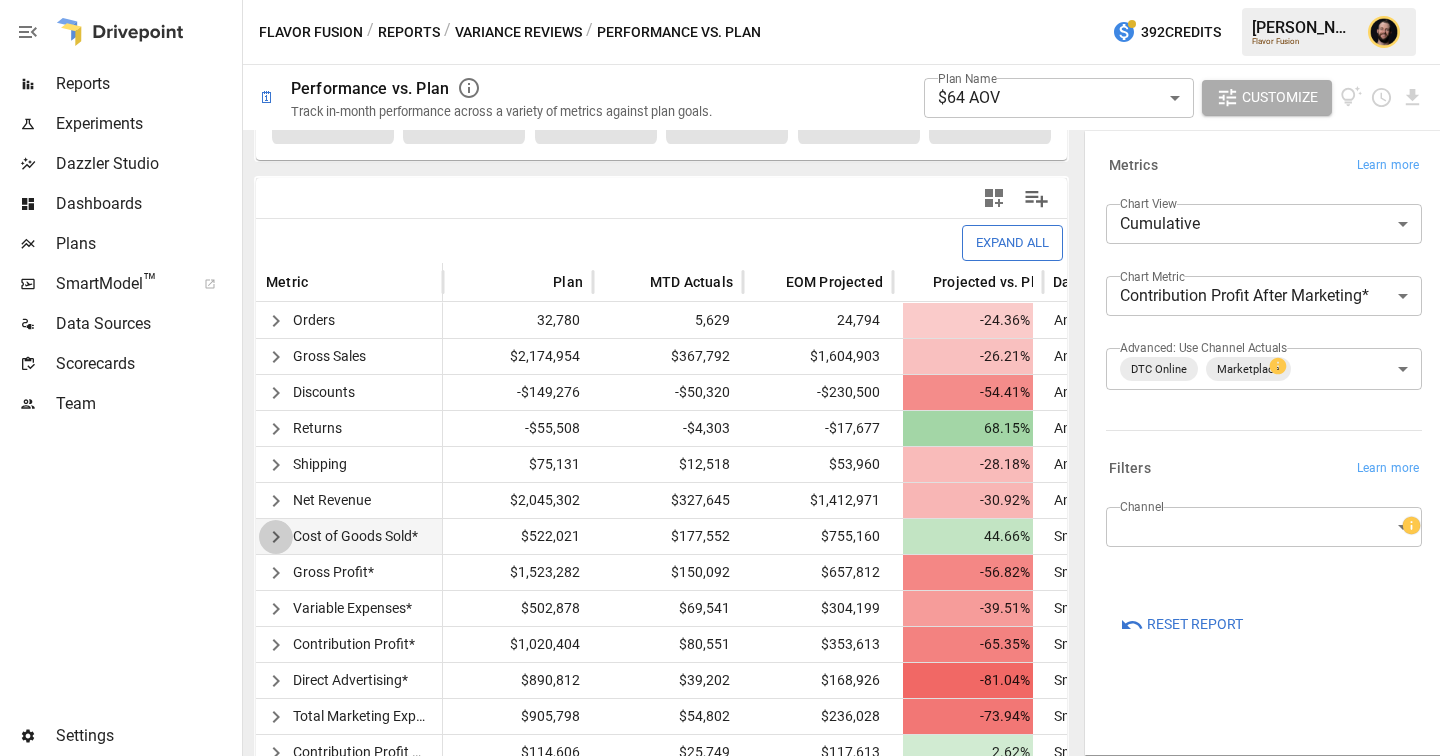 click 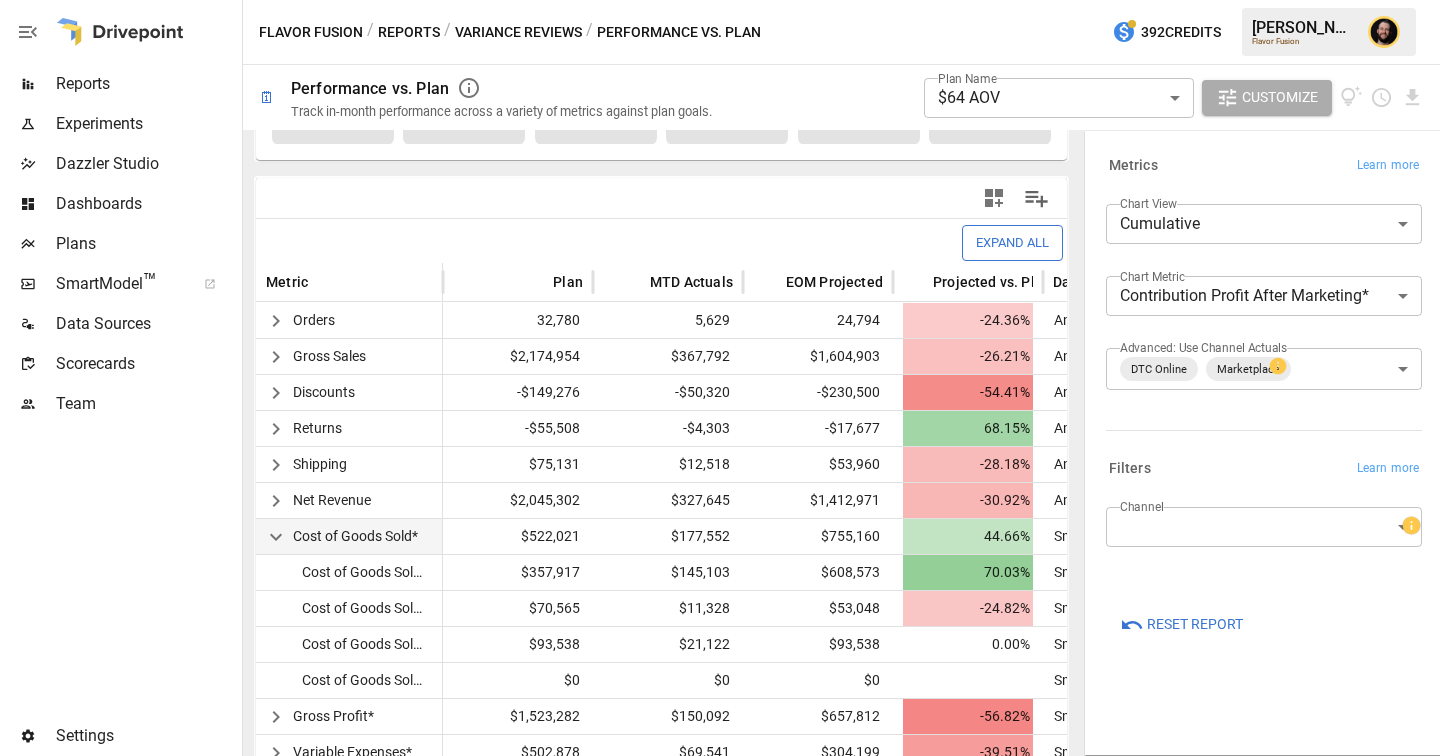 scroll, scrollTop: 472, scrollLeft: 0, axis: vertical 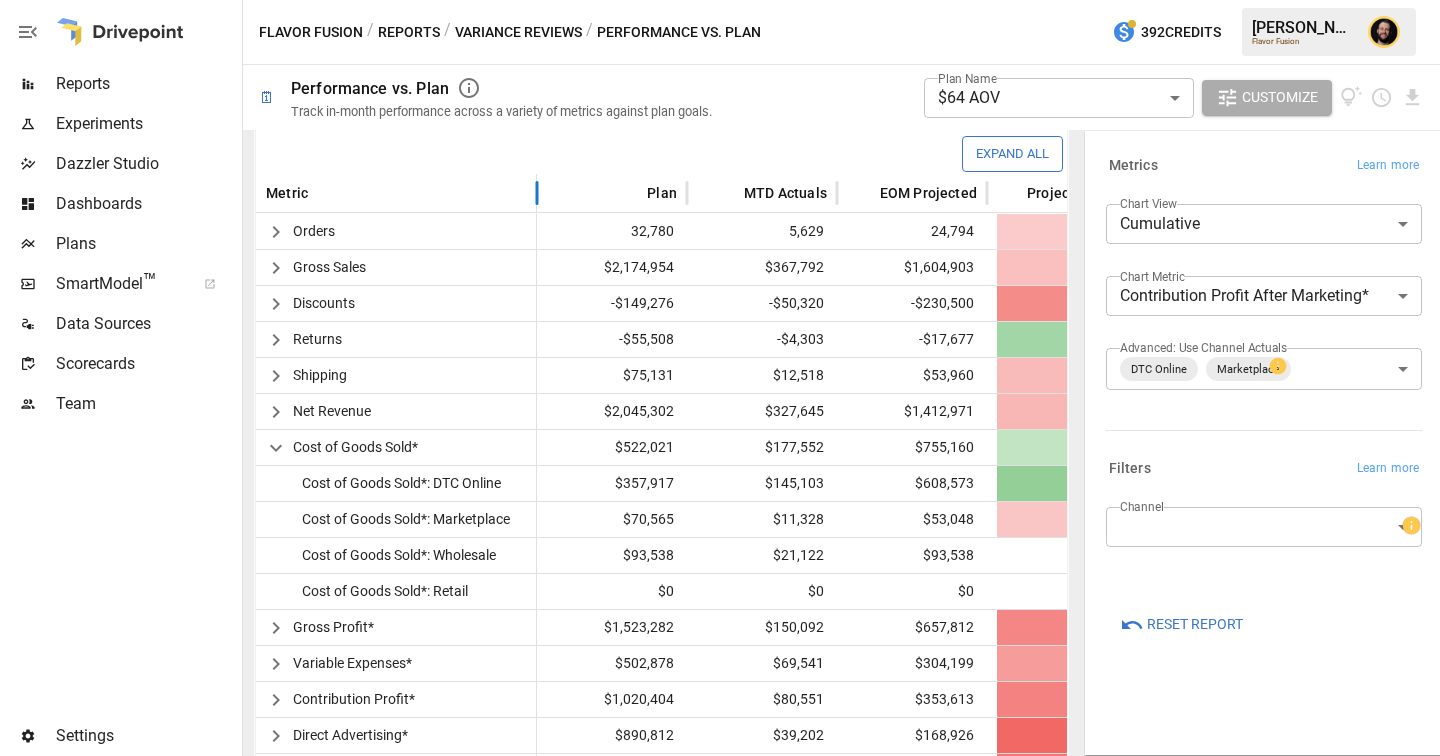 drag, startPoint x: 446, startPoint y: 192, endPoint x: 540, endPoint y: 194, distance: 94.02127 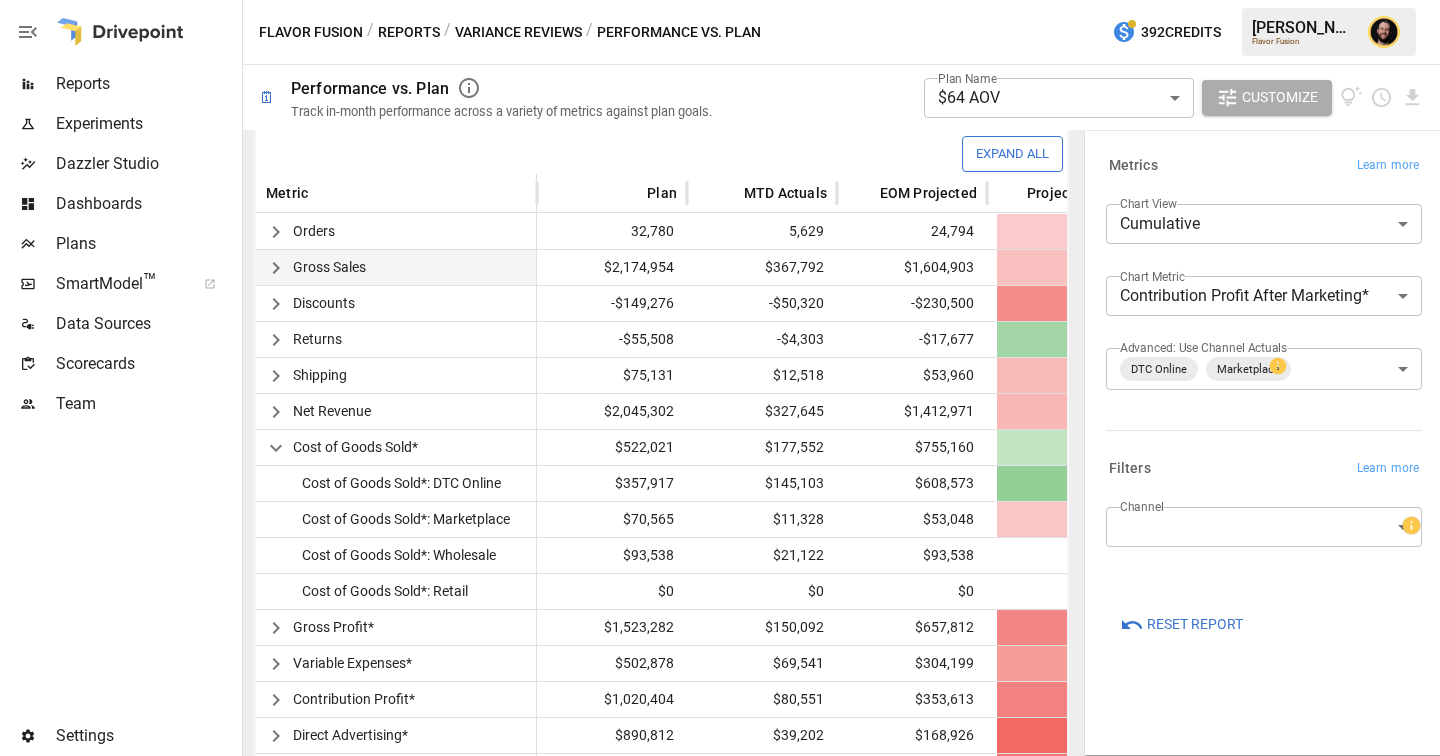 scroll 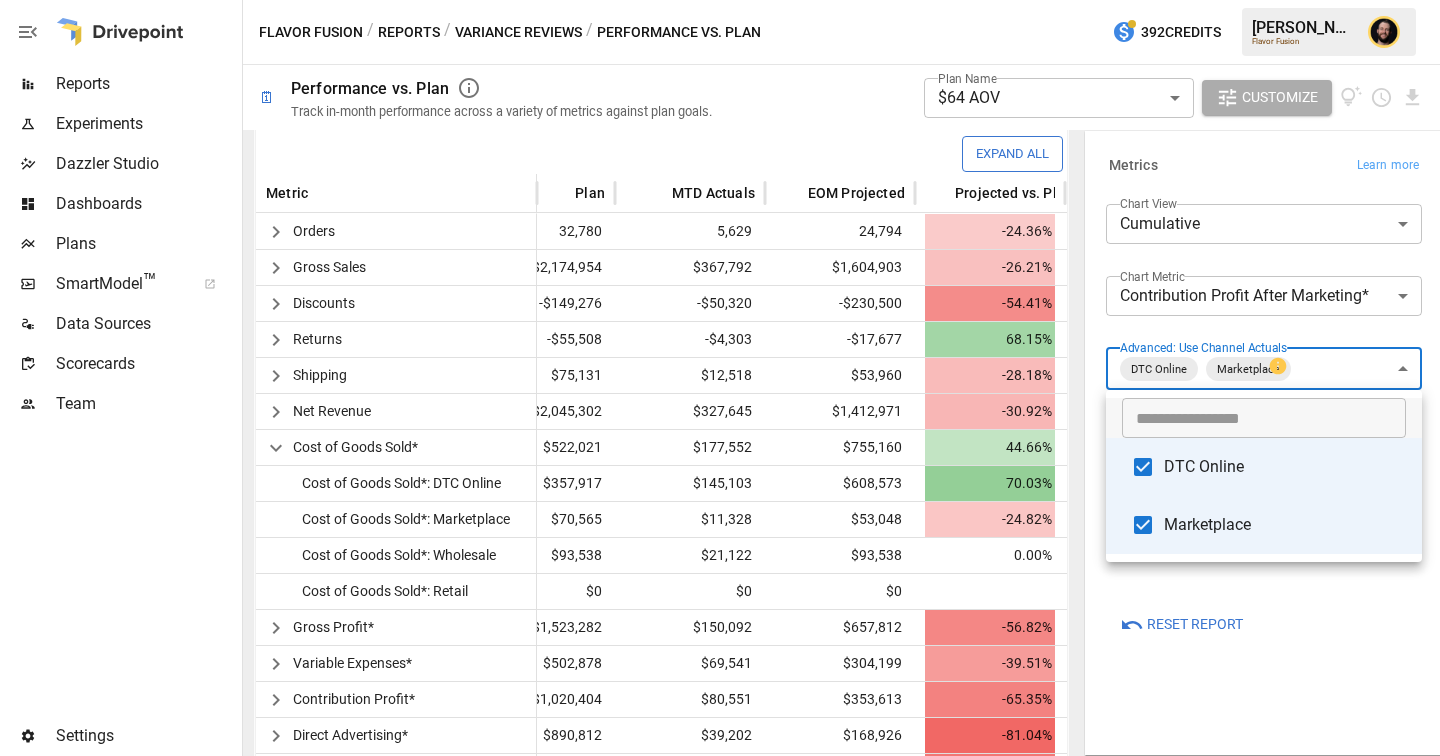 click on "Reports Experiments Dazzler Studio Dashboards Plans SmartModel ™ Data Sources Scorecards Team Settings Flavor Fusion / Reports / Variance Reviews / Performance vs. Plan 392  Credits [PERSON_NAME] Flavor Fusion 🗓 Performance vs. Plan Track in-month performance across a variety of metrics against plan goals. Plan Name $64 AOV  ******* ​ Customize Cannot draw chart: no data specified. Cannot draw chart: no data specified. Expand All Metric Plan MTD Actuals EOM Projected Projected vs. Plan Data Source Metric Definition Orders 32,780 5,629 24,794 -24.36% Amazon, SmartModel, Shopify Direct summation of the underlying channel-specific values. Gross Sales $2,174,954 $367,792 $1,604,903 -26.21% Amazon, SmartModel, Shopify Direct summation of the underlying channel-specific values. Discounts -$149,276 -$50,320 -$230,500 -54.41% Amazon, SmartModel, Shopify Direct summation of the underlying channel-specific values. Returns -$55,508 -$4,303 -$17,677 68.15% Amazon, SmartModel, Shopify Shipping $75,131 $12,518 $53,960" at bounding box center (720, 0) 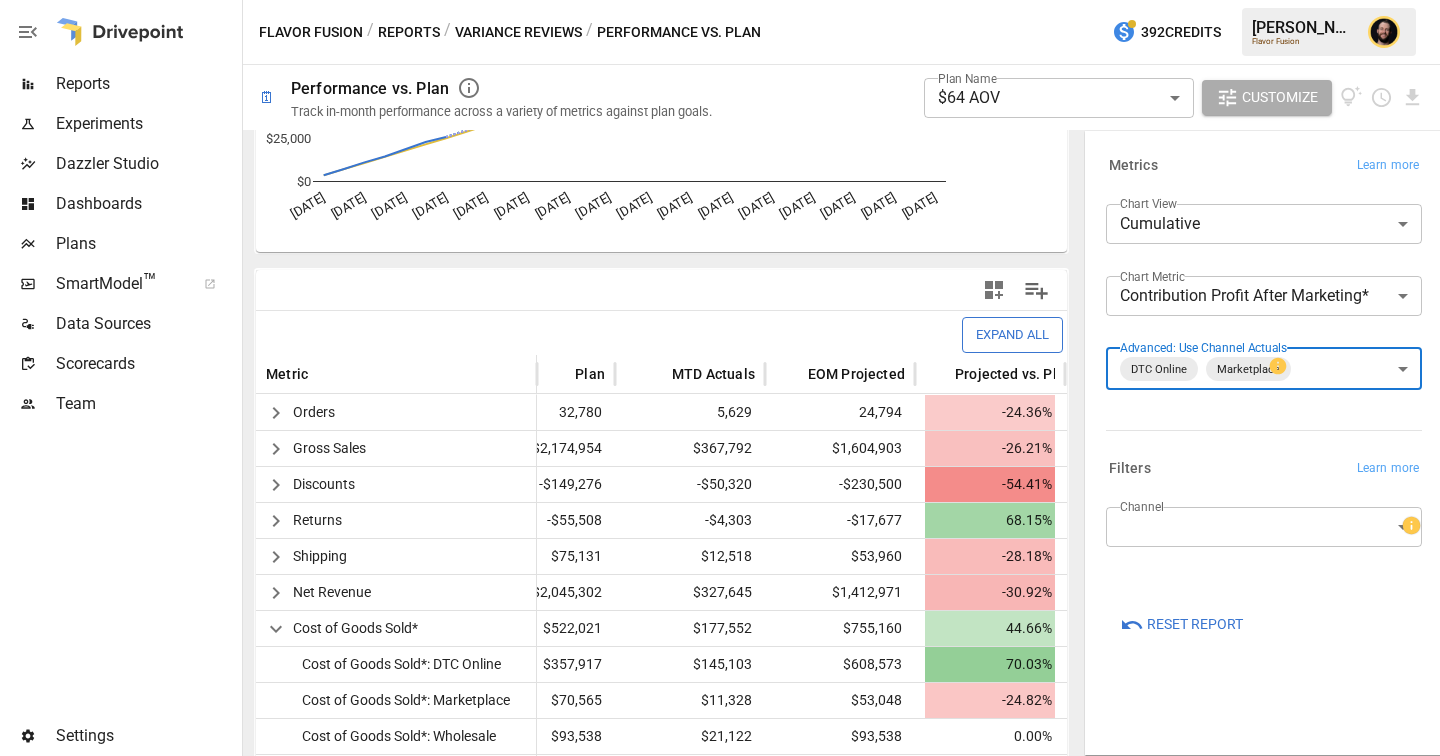 scroll, scrollTop: 0, scrollLeft: 0, axis: both 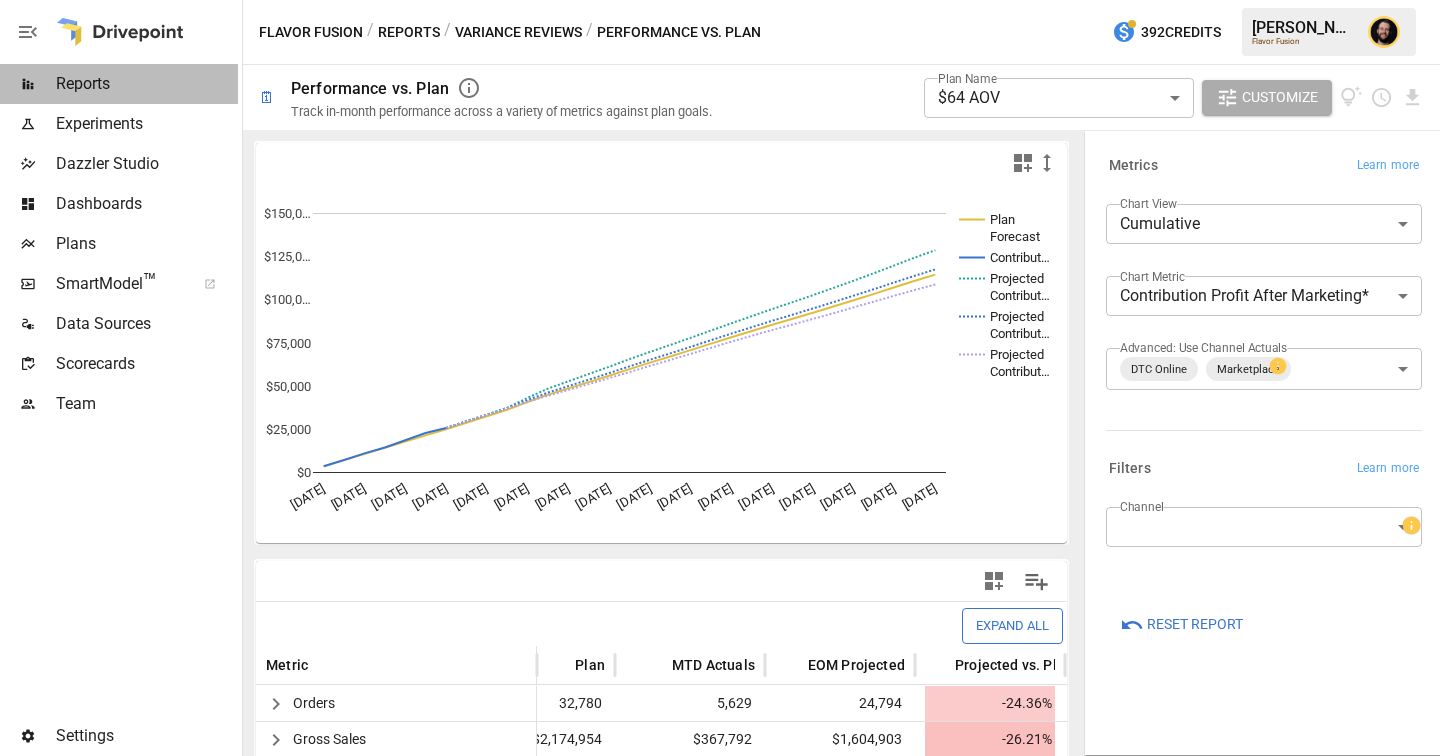 click on "Reports" at bounding box center (147, 84) 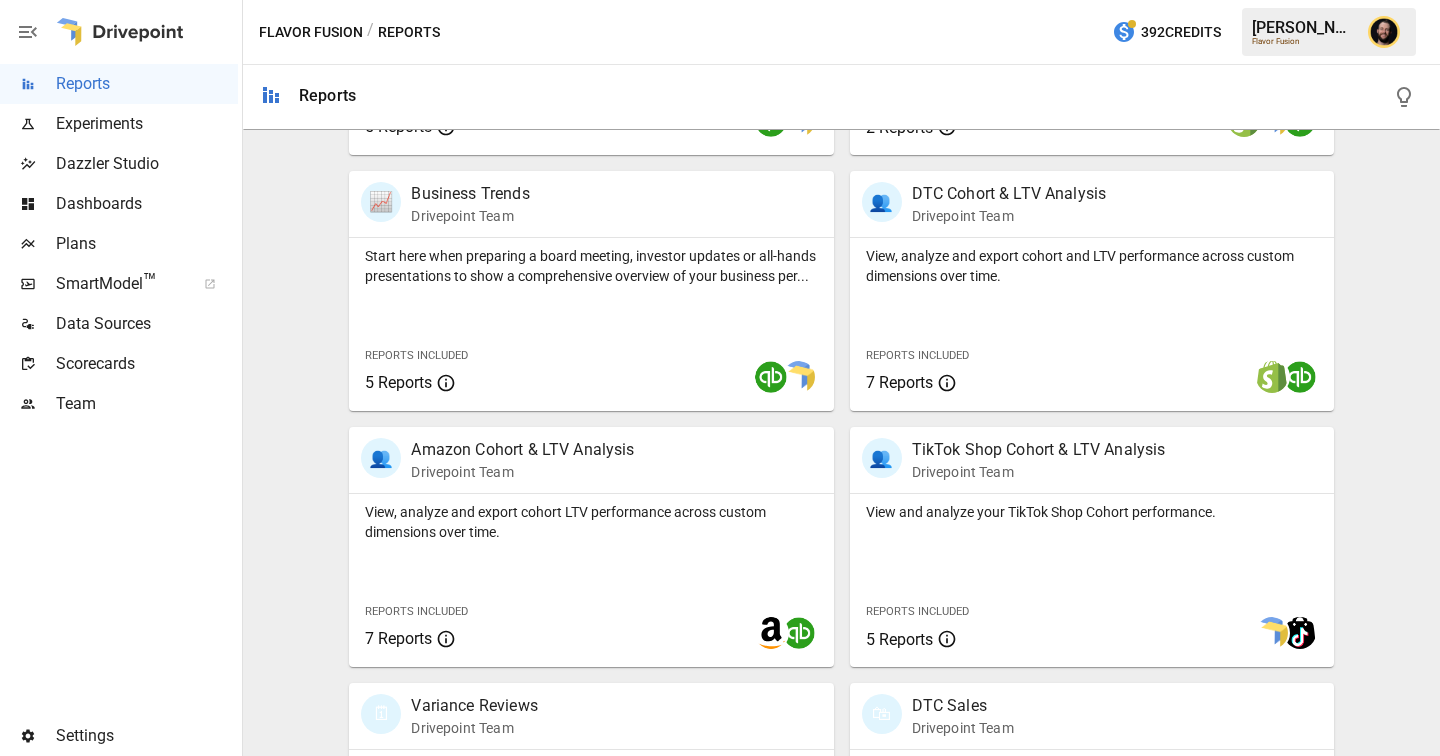 scroll, scrollTop: 775, scrollLeft: 0, axis: vertical 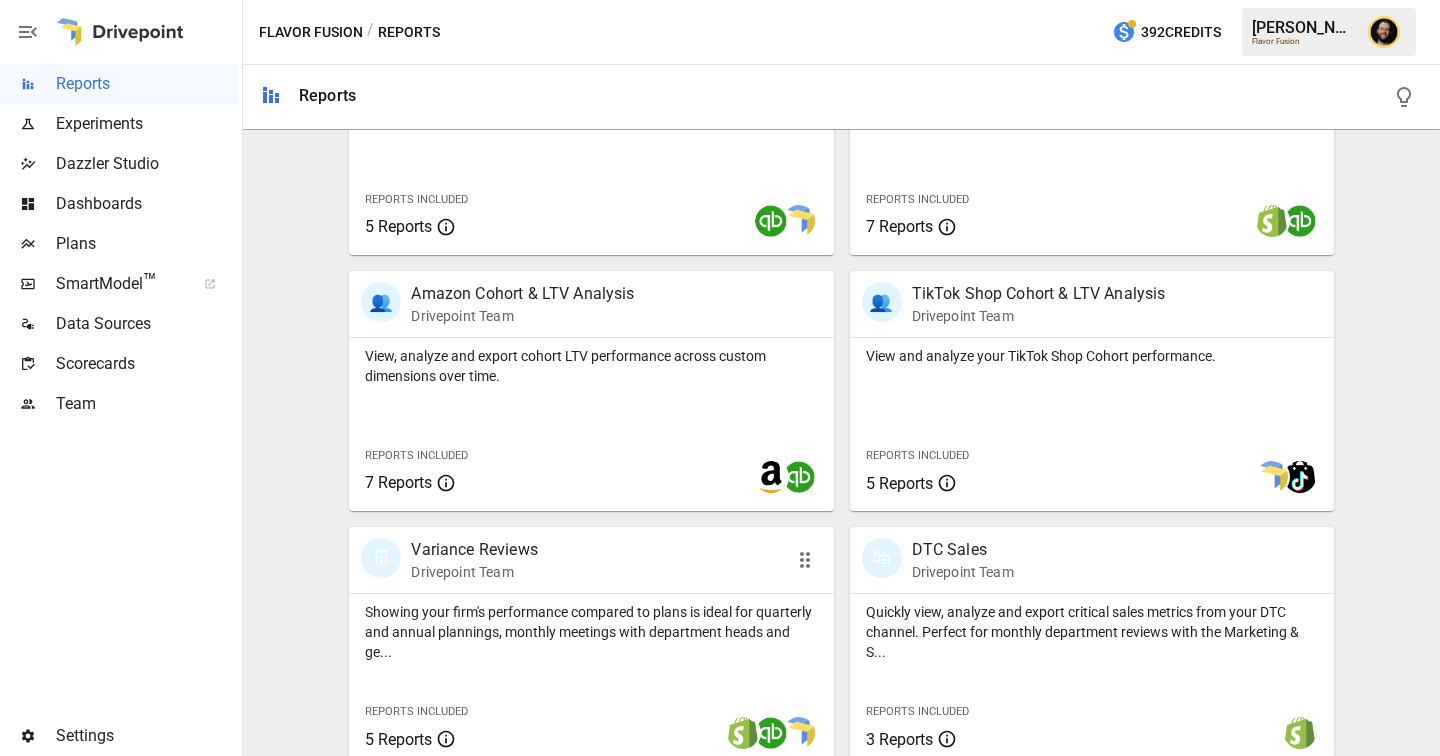 click on "Showing your firm's performance compared to plans is ideal for quarterly and annual plannings, monthly meetings with department heads and ge..." at bounding box center [591, 632] 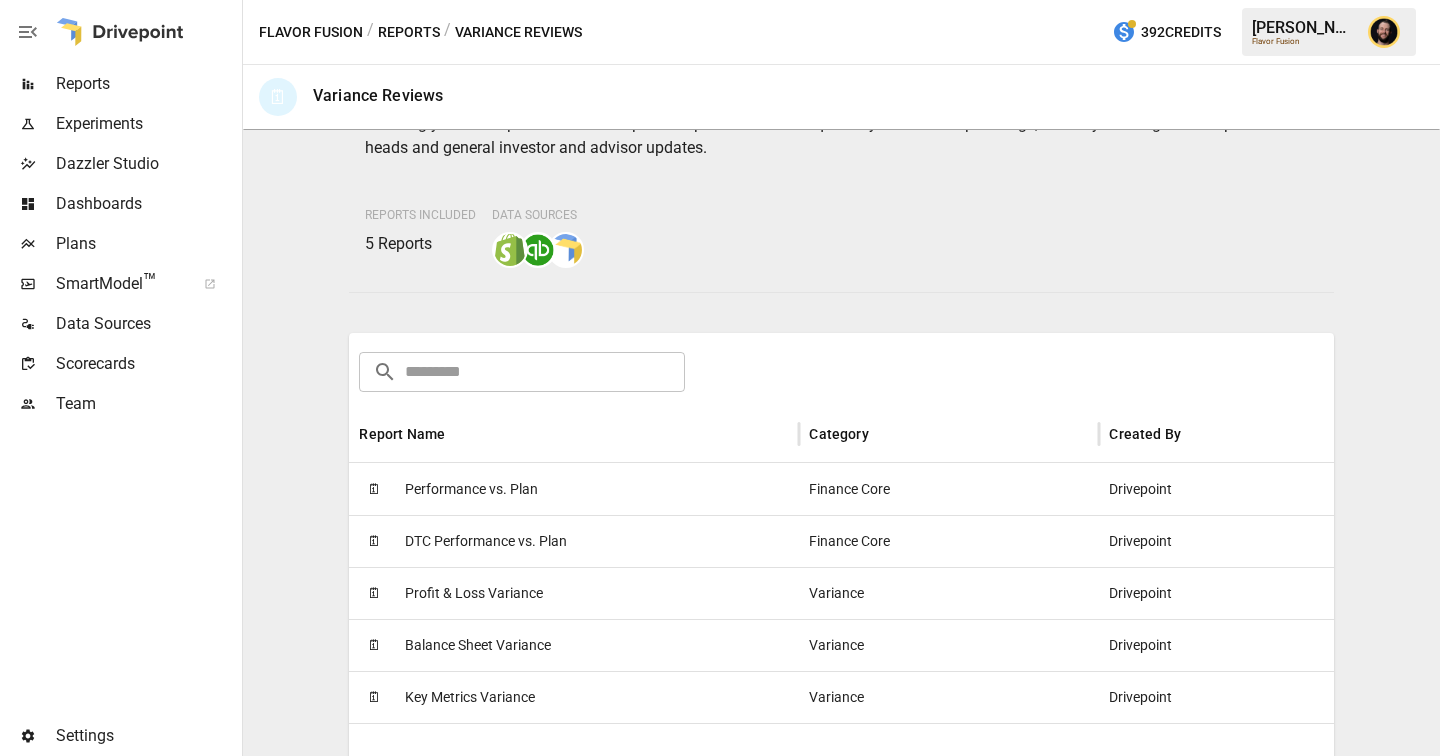 scroll, scrollTop: 217, scrollLeft: 0, axis: vertical 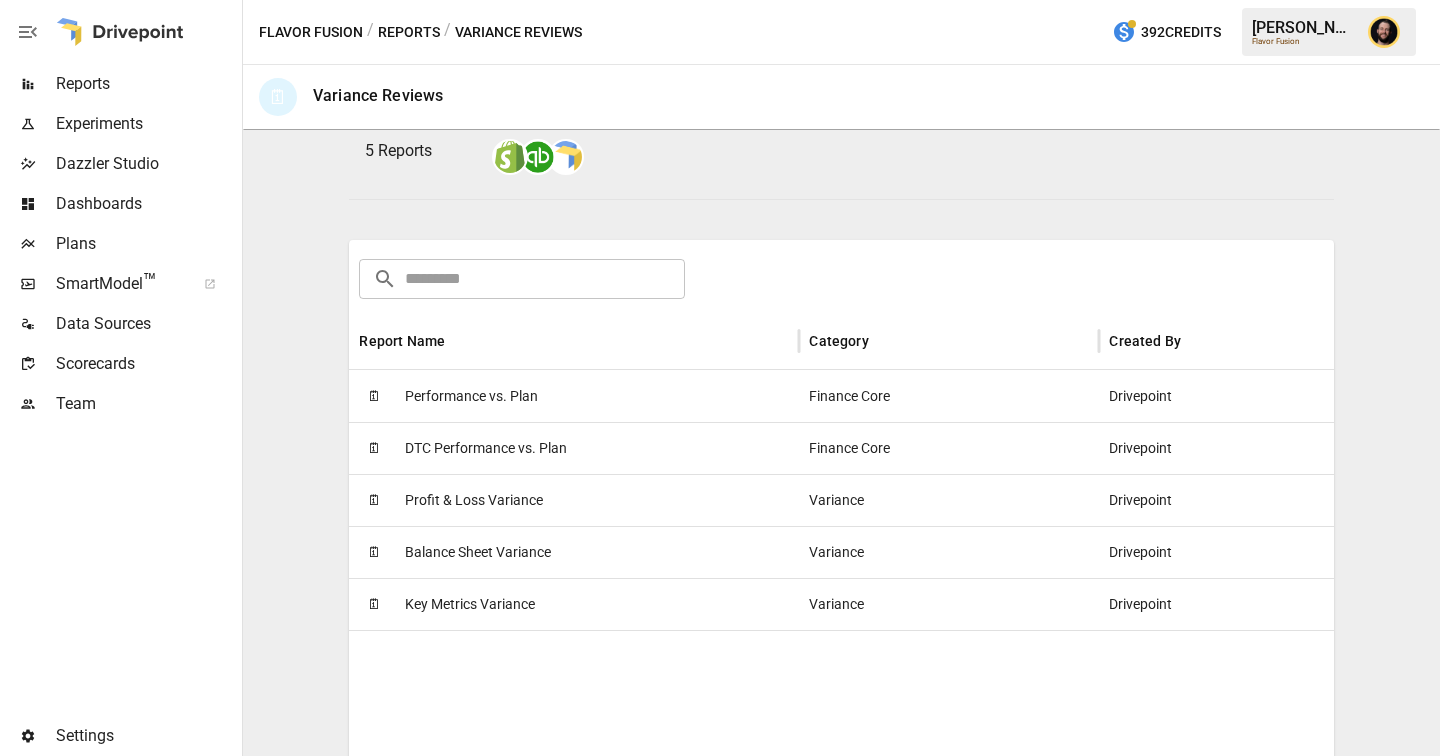 click on "Profit & Loss Variance" at bounding box center [474, 500] 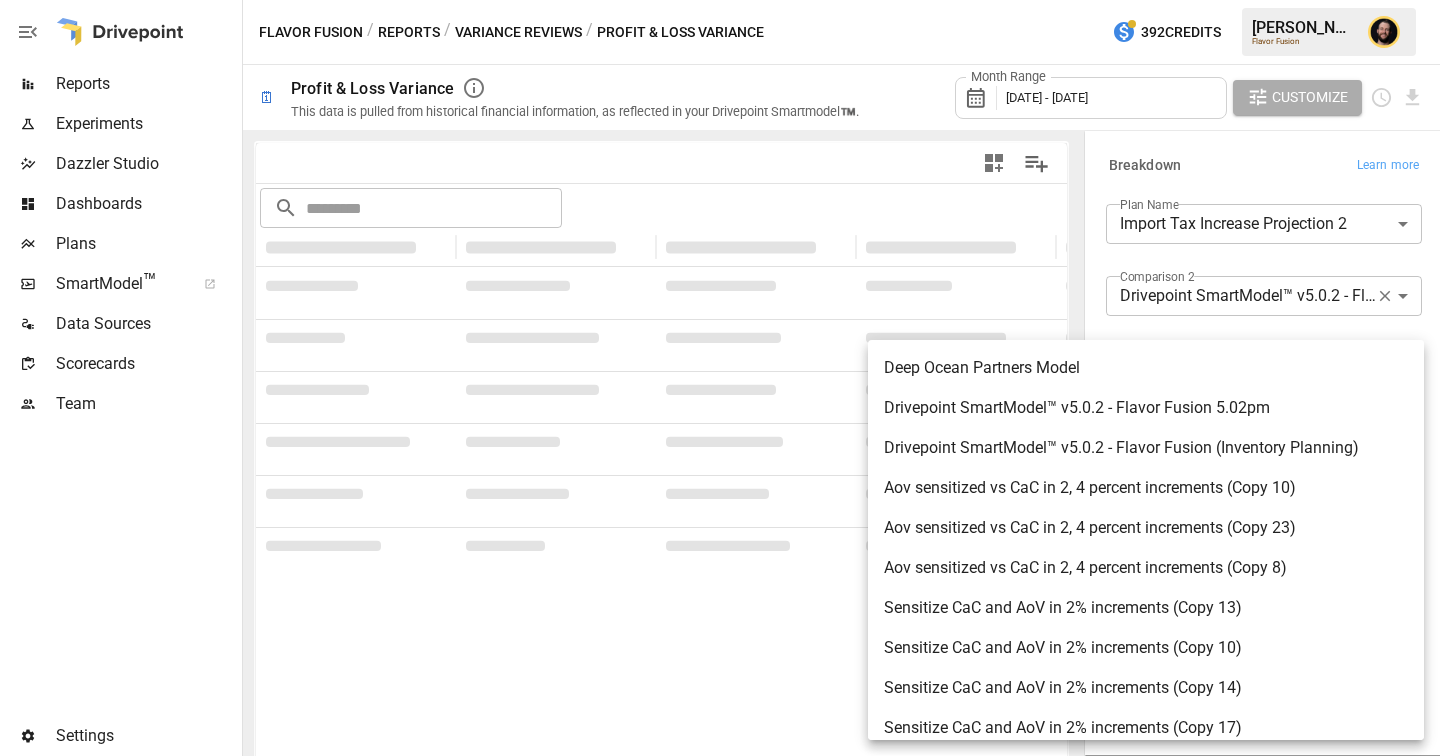 click on "**********" at bounding box center [720, 0] 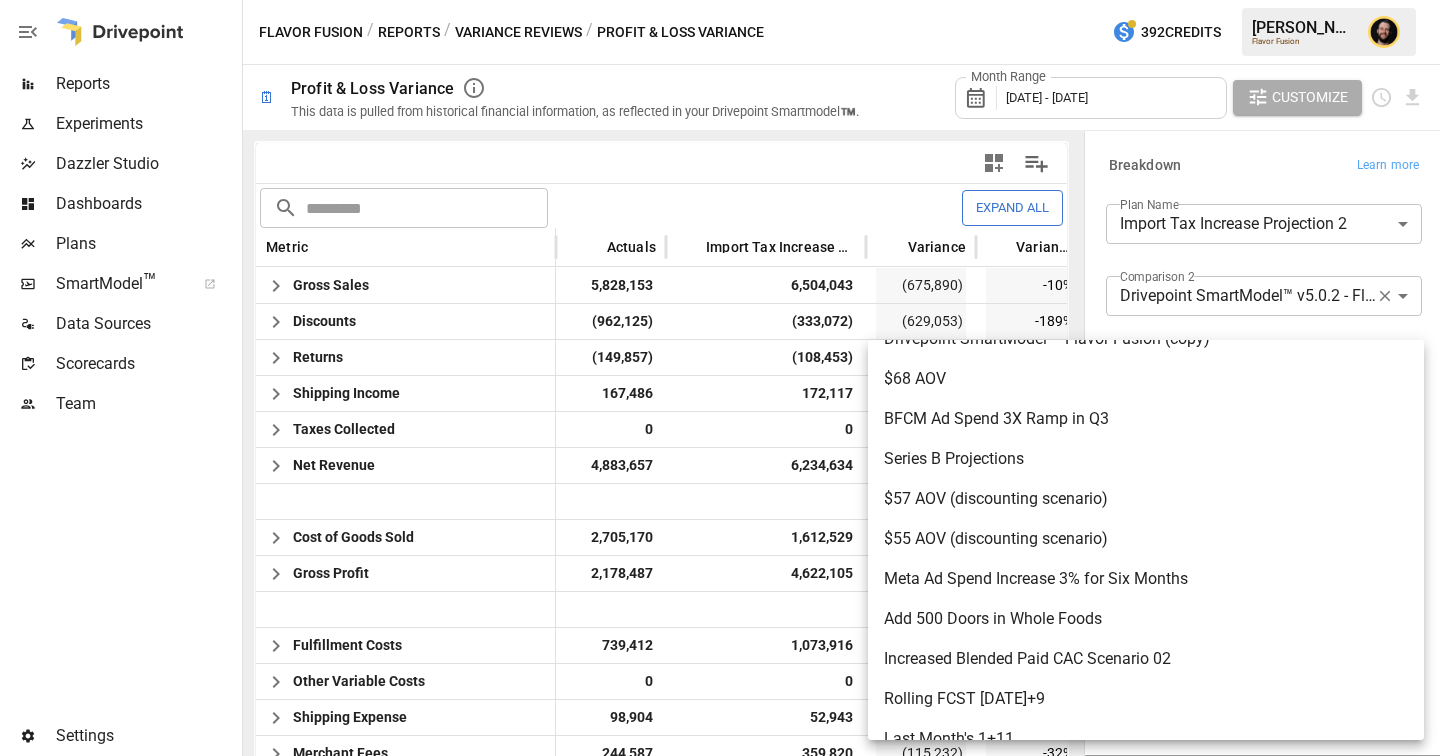 scroll, scrollTop: 1997, scrollLeft: 0, axis: vertical 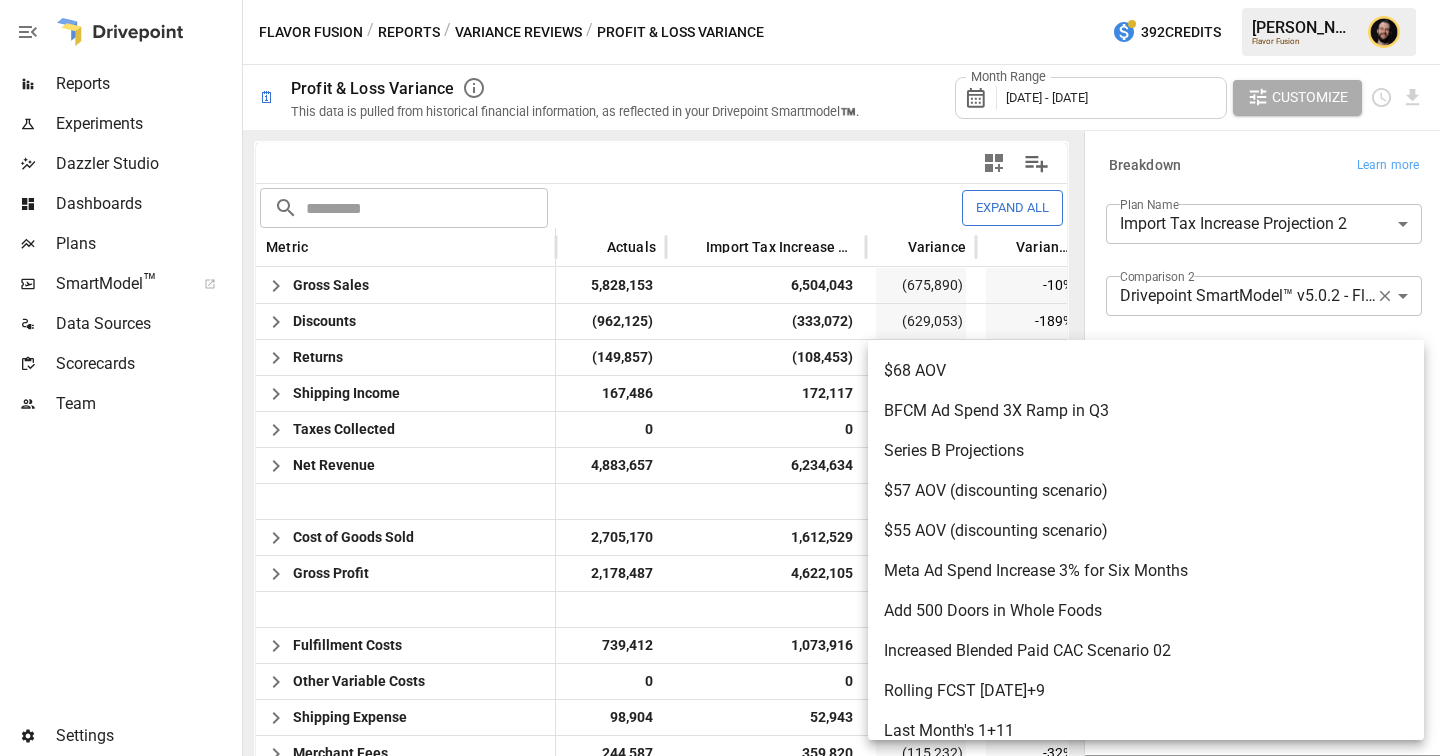 click at bounding box center (720, 378) 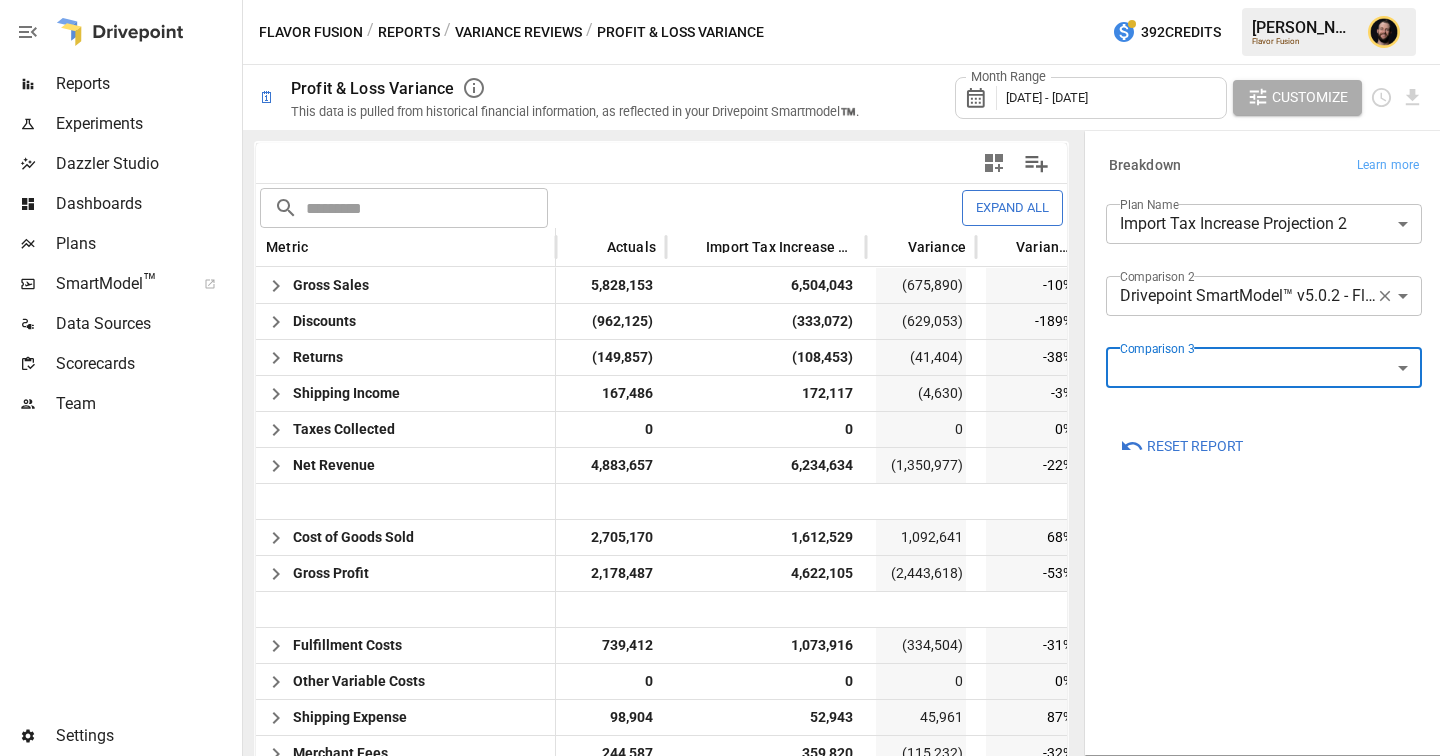 click on "Reports Experiments Dazzler Studio Dashboards Plans SmartModel ™ Data Sources Scorecards Team Settings Flavor Fusion / Reports / Variance Reviews / Profit & Loss Variance 392  Credits [PERSON_NAME] Flavor Fusion 🗓 Profit & Loss Variance This data is pulled from historical financial information, as reflected in your Drivepoint Smartmodel™️. Month Range [DATE] - [DATE] Customize ​ ​ Expand All Metric Actuals Import Tax Increase Projection 2  Variance Variance % 2. Drivepoint SmartModel™ v5.0.2 - Flavor Fusion 5.02pm Gross Sales 5,828,153 6,504,043 (675,890) -10% 10,137,595 Discounts (962,125) (333,072) (629,053) -189% (645,164) Returns (149,857) (108,453) (41,404) -38% (62,562) Shipping Income 167,486 172,117 (4,630) -3% 372,853 Taxes Collected 0 0 0 0% 0 Net Revenue 4,883,657 6,234,634 (1,350,977) -22% 9,802,722 Cost of Goods Sold 2,705,170 1,612,529 1,092,641 68% 2,388,773 Gross Profit 2,178,487 4,622,105 (2,443,618) -53% 7,413,949 Fulfillment Costs 739,412 1,073,916 (334,504) -31% 0 0 0" at bounding box center (720, 0) 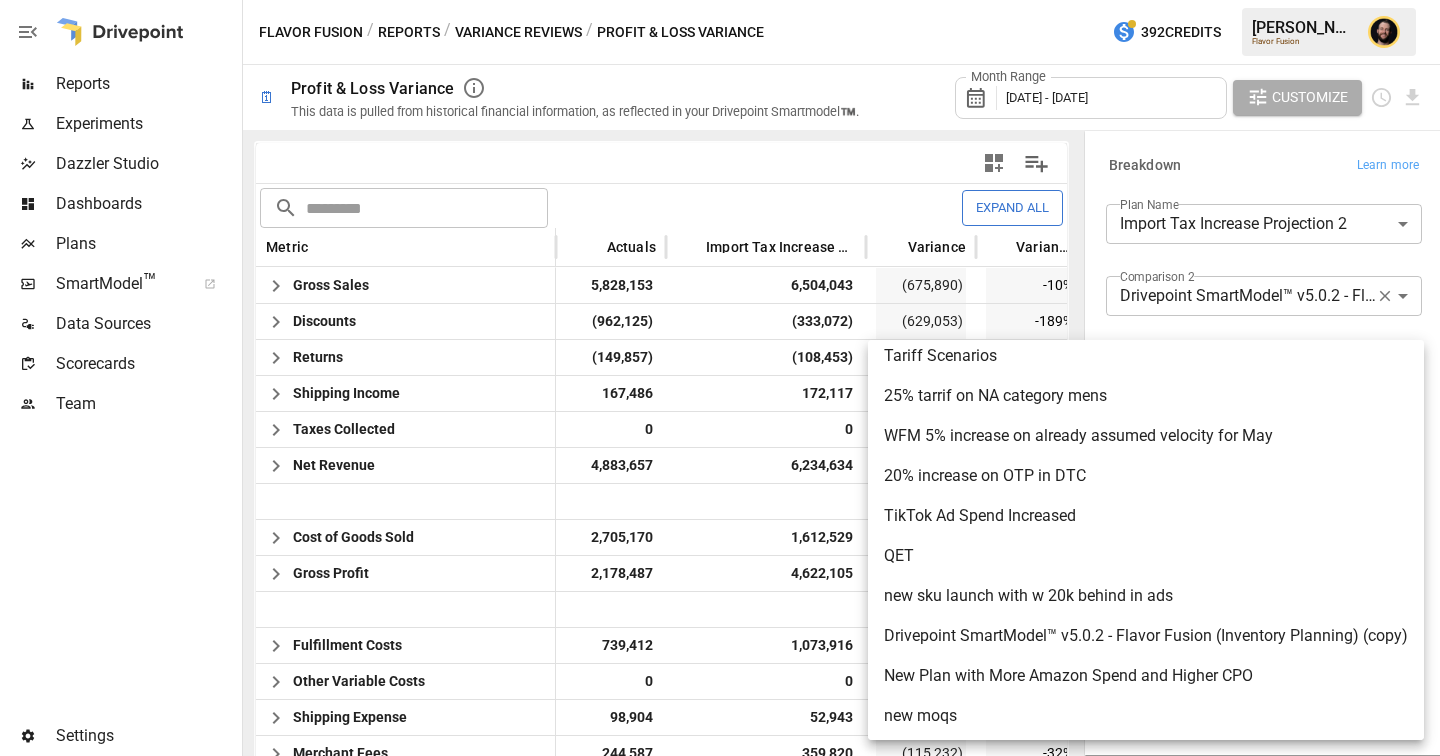 scroll, scrollTop: 2836, scrollLeft: 0, axis: vertical 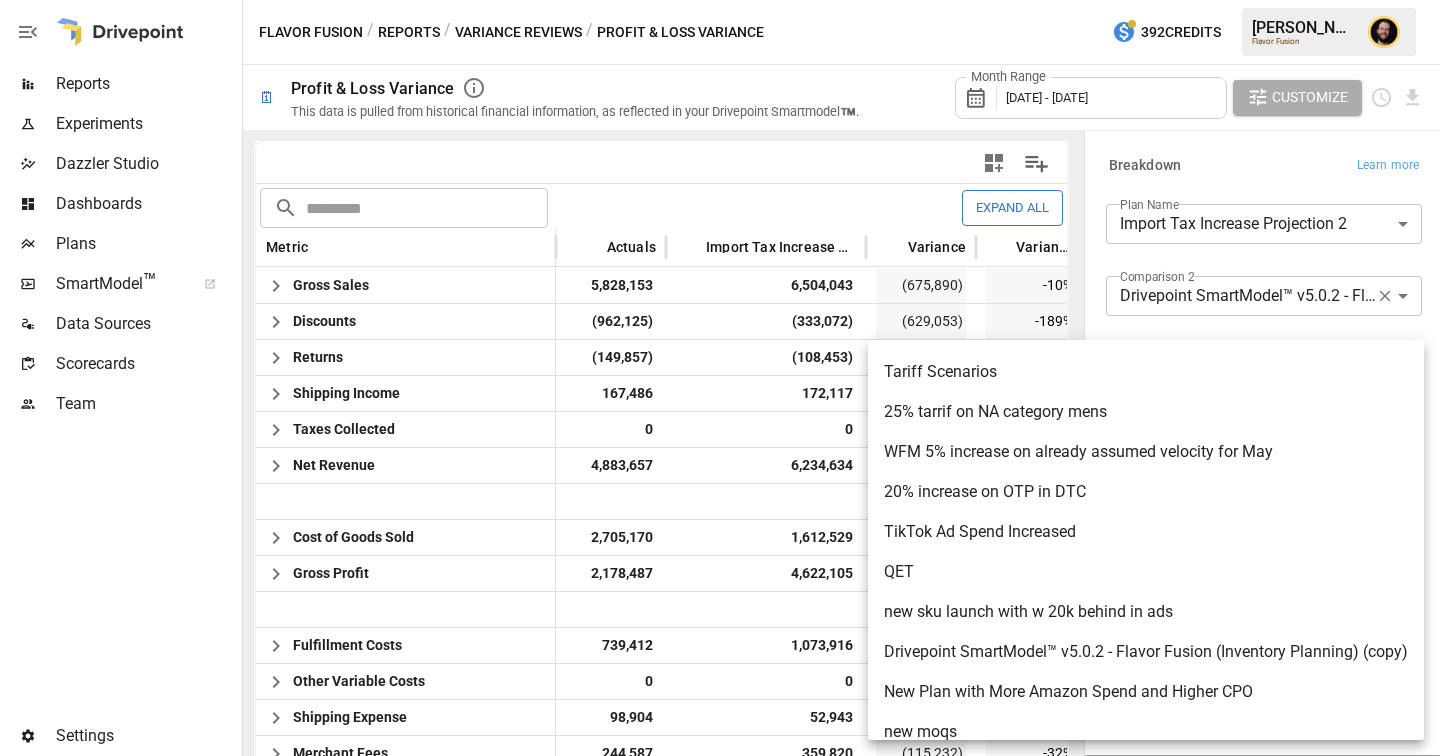 click at bounding box center [720, 378] 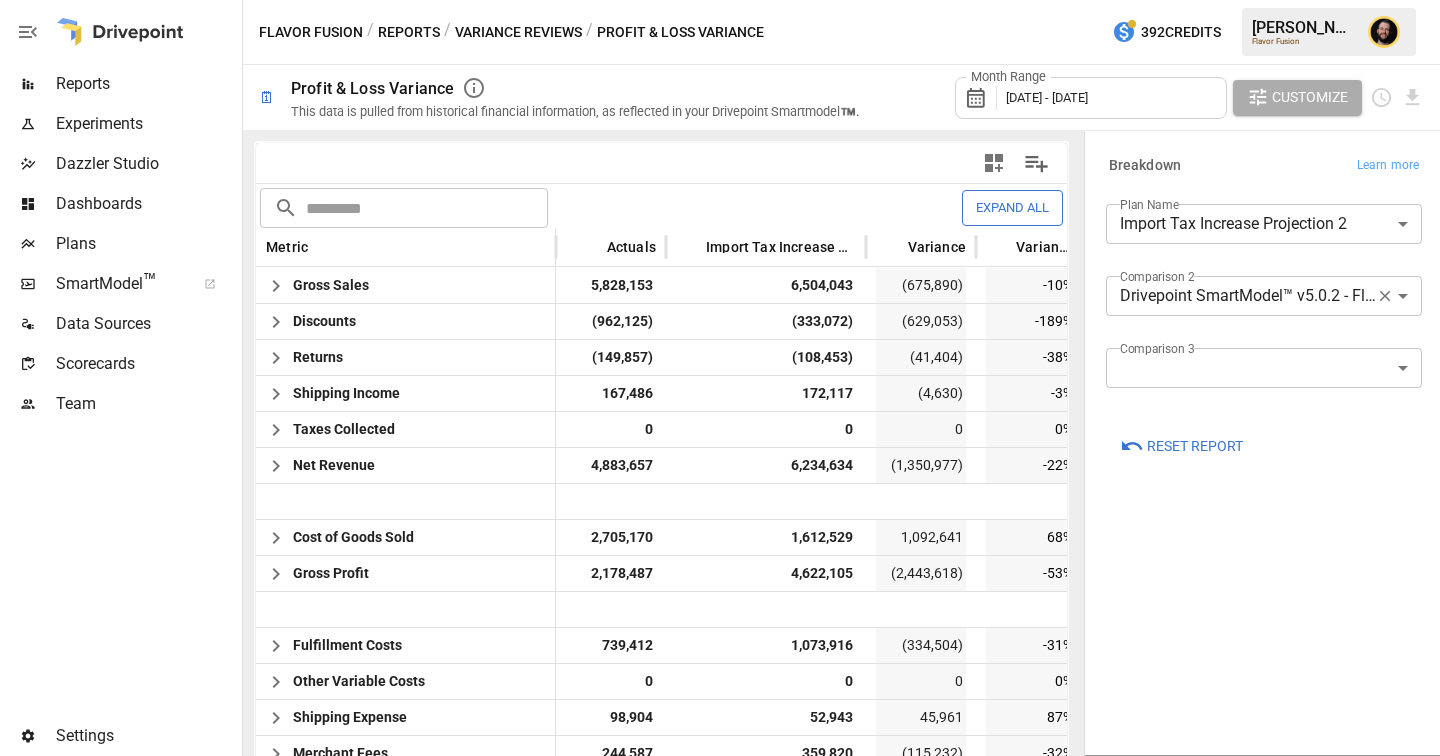 click 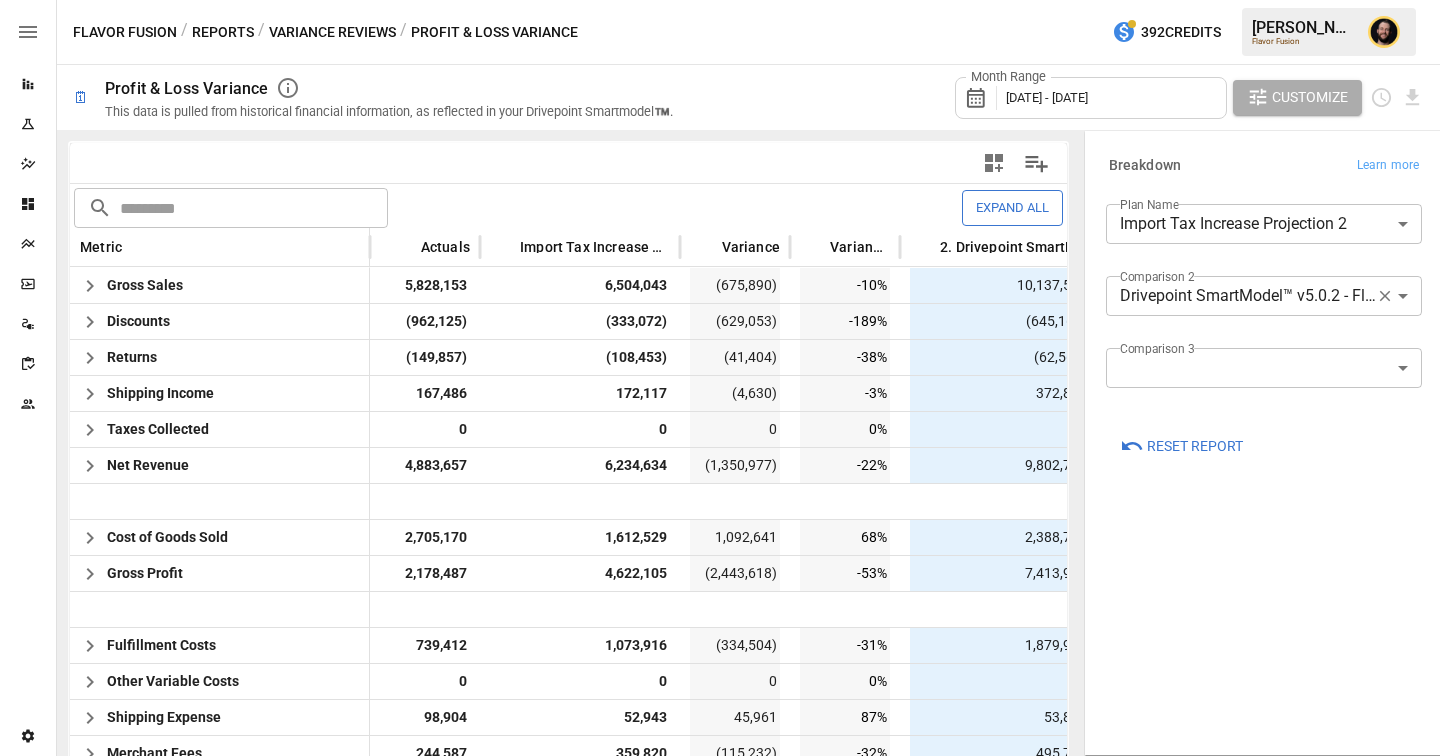 click on "Reports Experiments Dazzler Studio Dashboards Plans SmartModel ™ Data Sources Scorecards Team Settings Flavor Fusion / Reports / Variance Reviews / Profit & Loss Variance 392  Credits [PERSON_NAME] Flavor Fusion 🗓 Profit & Loss Variance This data is pulled from historical financial information, as reflected in your Drivepoint Smartmodel™️. Month Range [DATE] - [DATE] Customize ​ ​ Expand All Metric Actuals Import Tax Increase Projection 2  Variance Variance % 2. Drivepoint SmartModel™ v5.0.2 - Flavor Fusion 5.02pm 2. Variance 2. Variance % Gross Sales 5,828,153 6,504,043 (675,890) -10% 10,137,595 (4,309,442) -43% Discounts (962,125) (333,072) (629,053) -189% (645,164) (316,961) -49% Returns (149,857) (108,453) (41,404) -38% (62,562) (87,295) -140% Shipping Income 167,486 172,117 (4,630) -3% 372,853 (205,366) -55% Taxes Collected 0 0 0 0% 0 0 0% Net Revenue 4,883,657 6,234,634 (1,350,977) -22% 9,802,722 (4,919,065) -50% Cost of Goods Sold 2,705,170 1,612,529 1,092,641 68% 2,388,773 316,397" at bounding box center (720, 0) 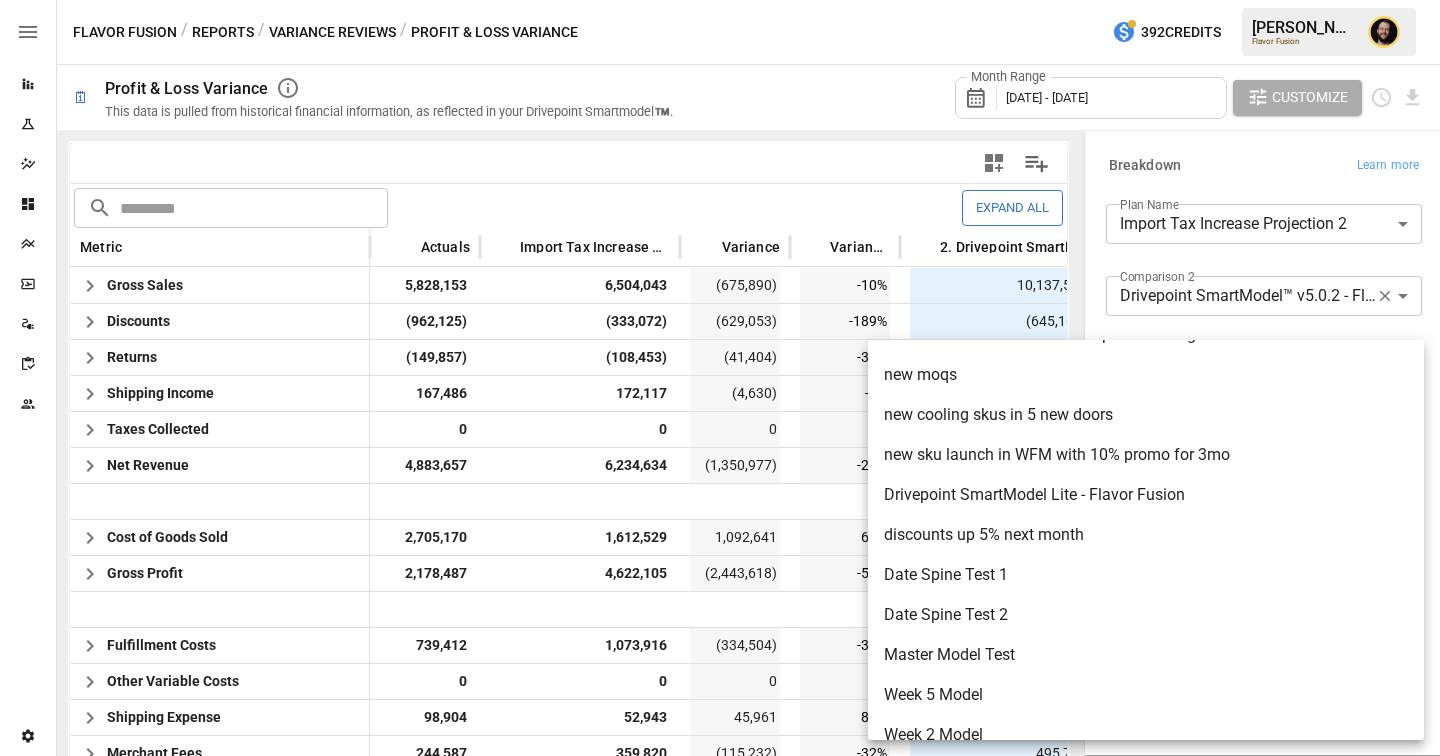 scroll, scrollTop: 3384, scrollLeft: 0, axis: vertical 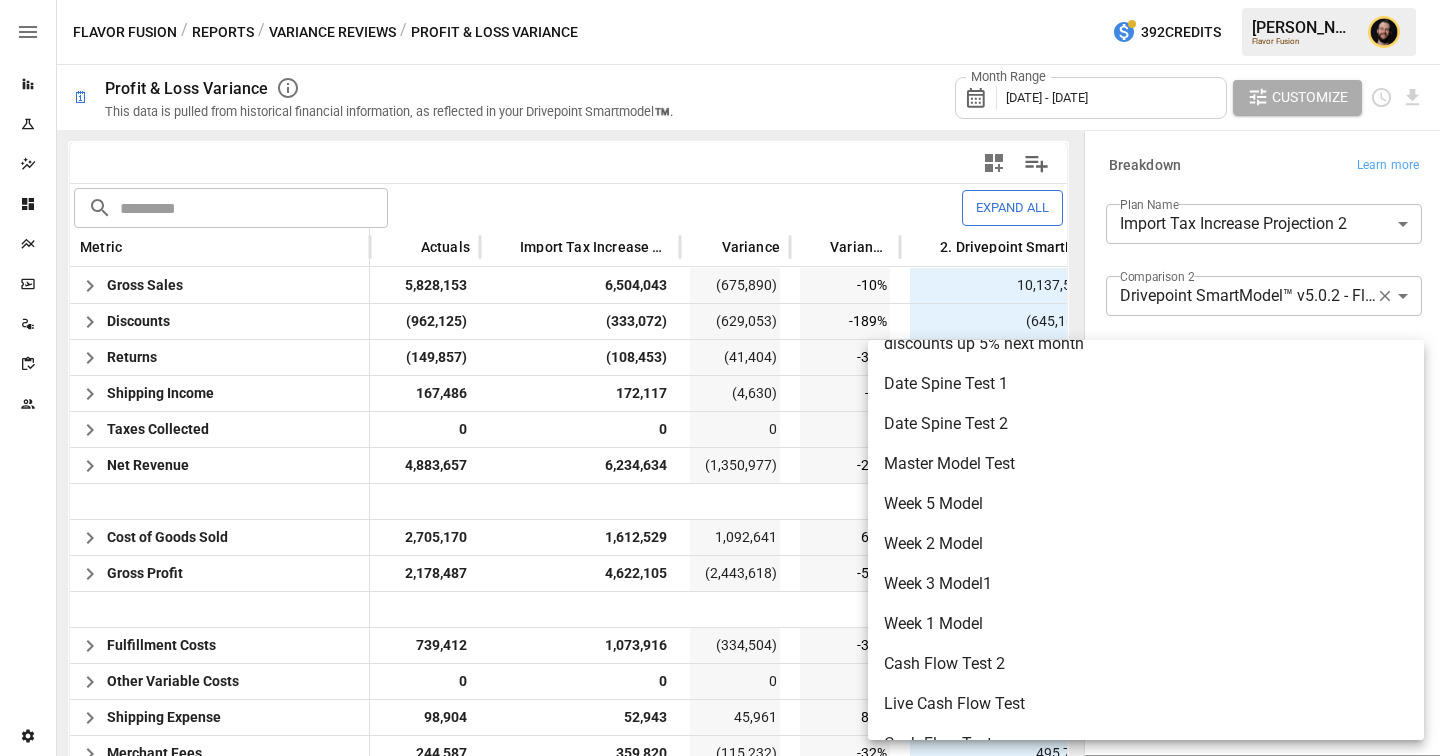 click at bounding box center (720, 378) 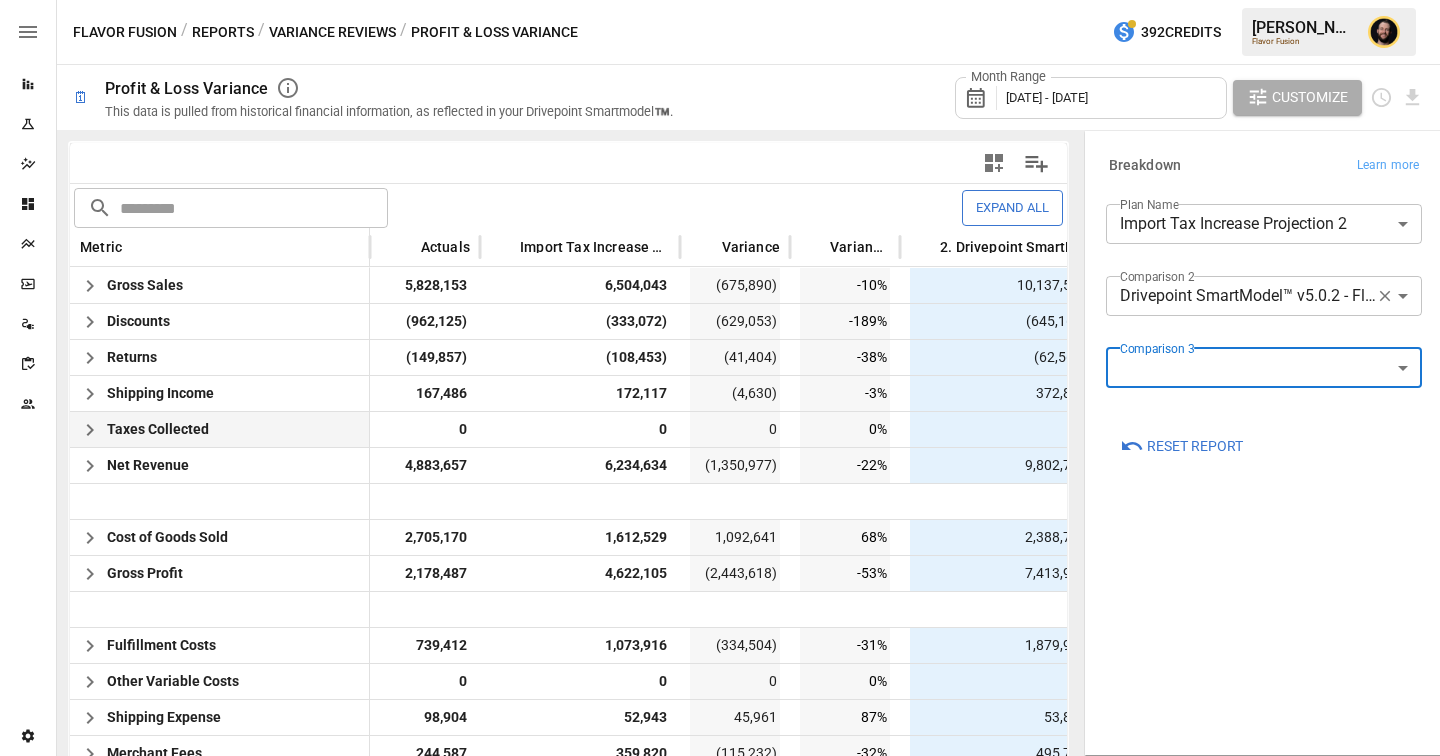 scroll, scrollTop: 0, scrollLeft: 204, axis: horizontal 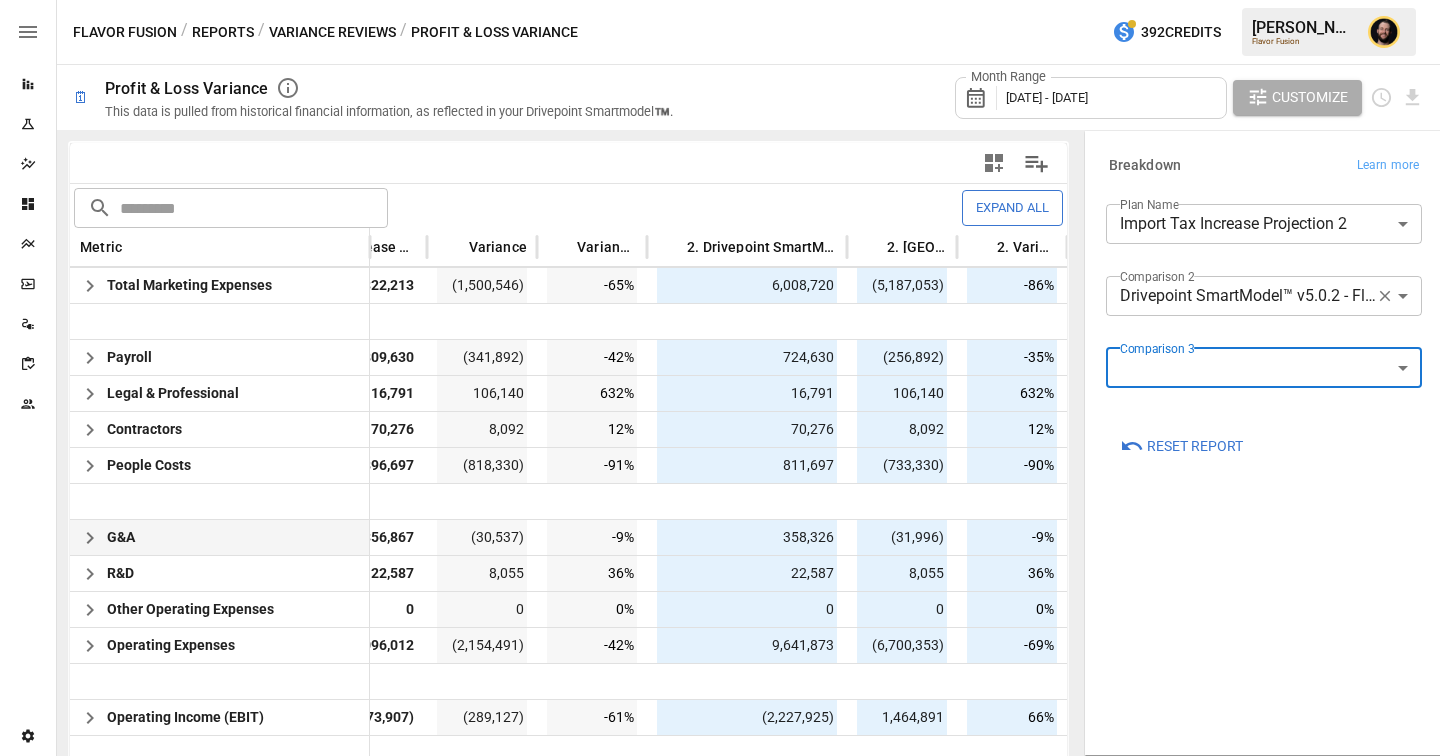 click 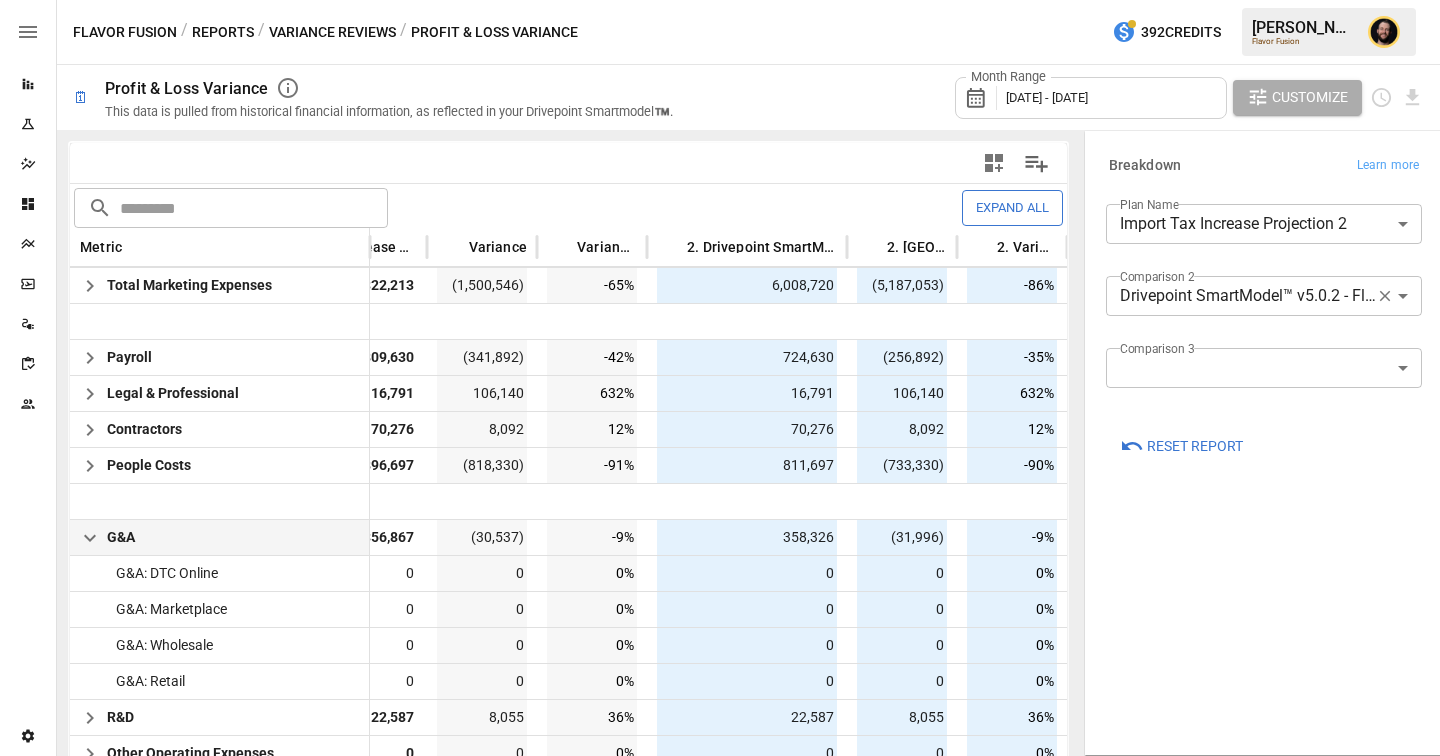 scroll, scrollTop: 903, scrollLeft: 253, axis: both 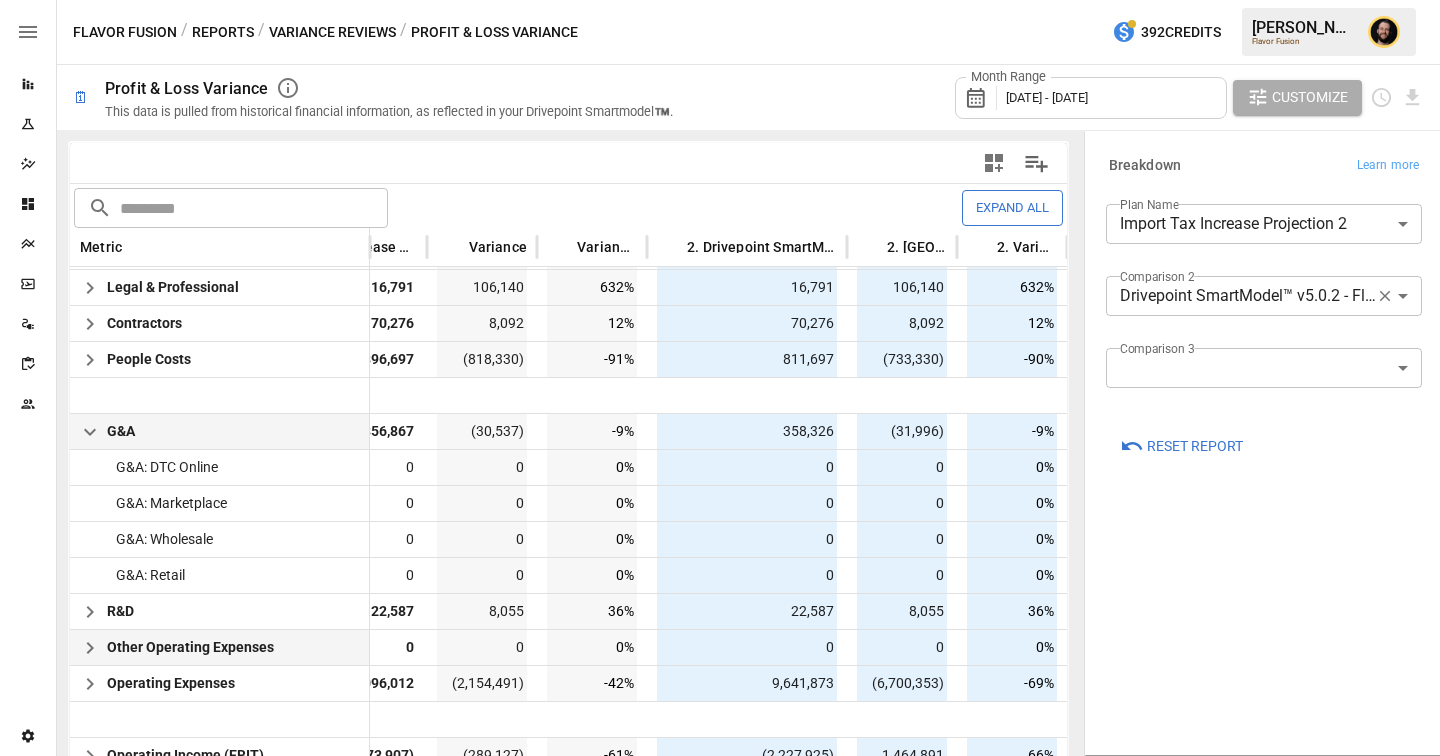 click 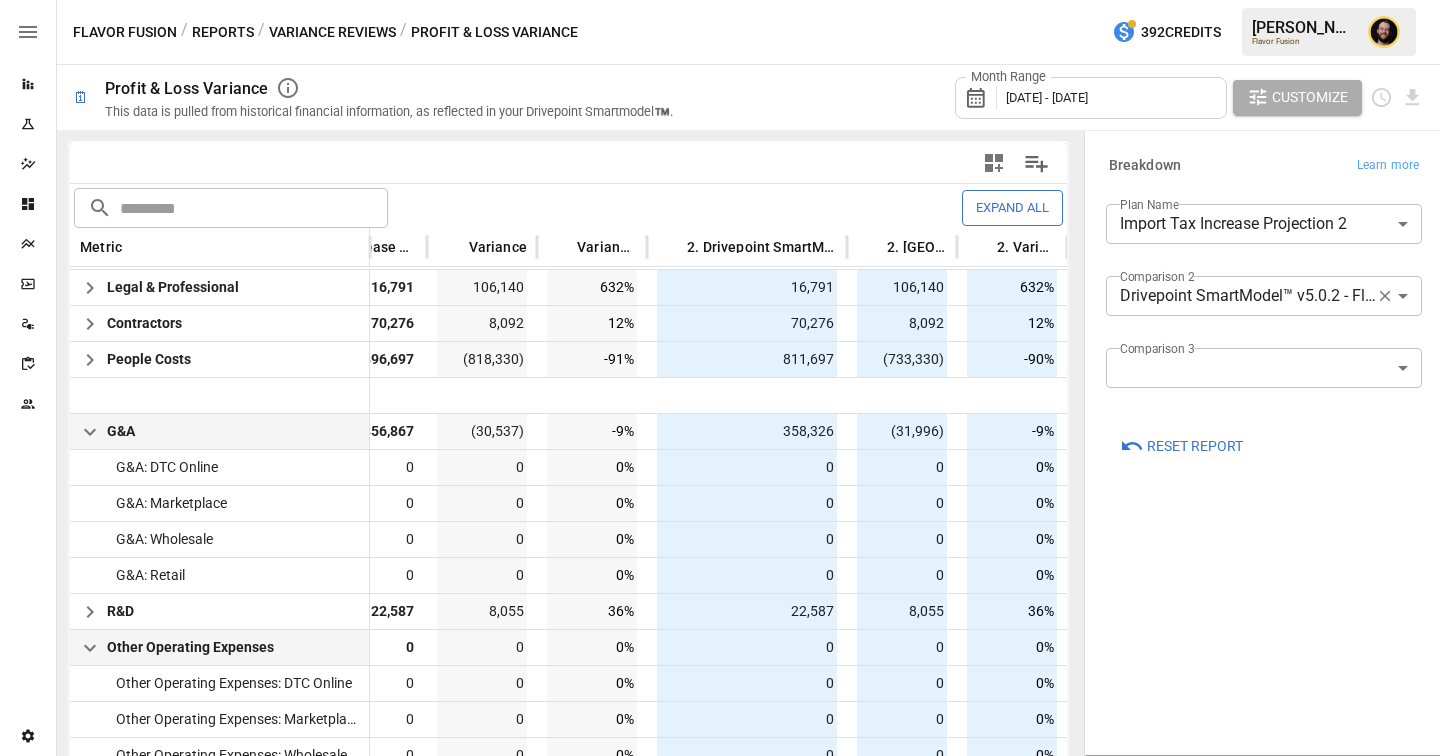 scroll, scrollTop: 996, scrollLeft: 253, axis: both 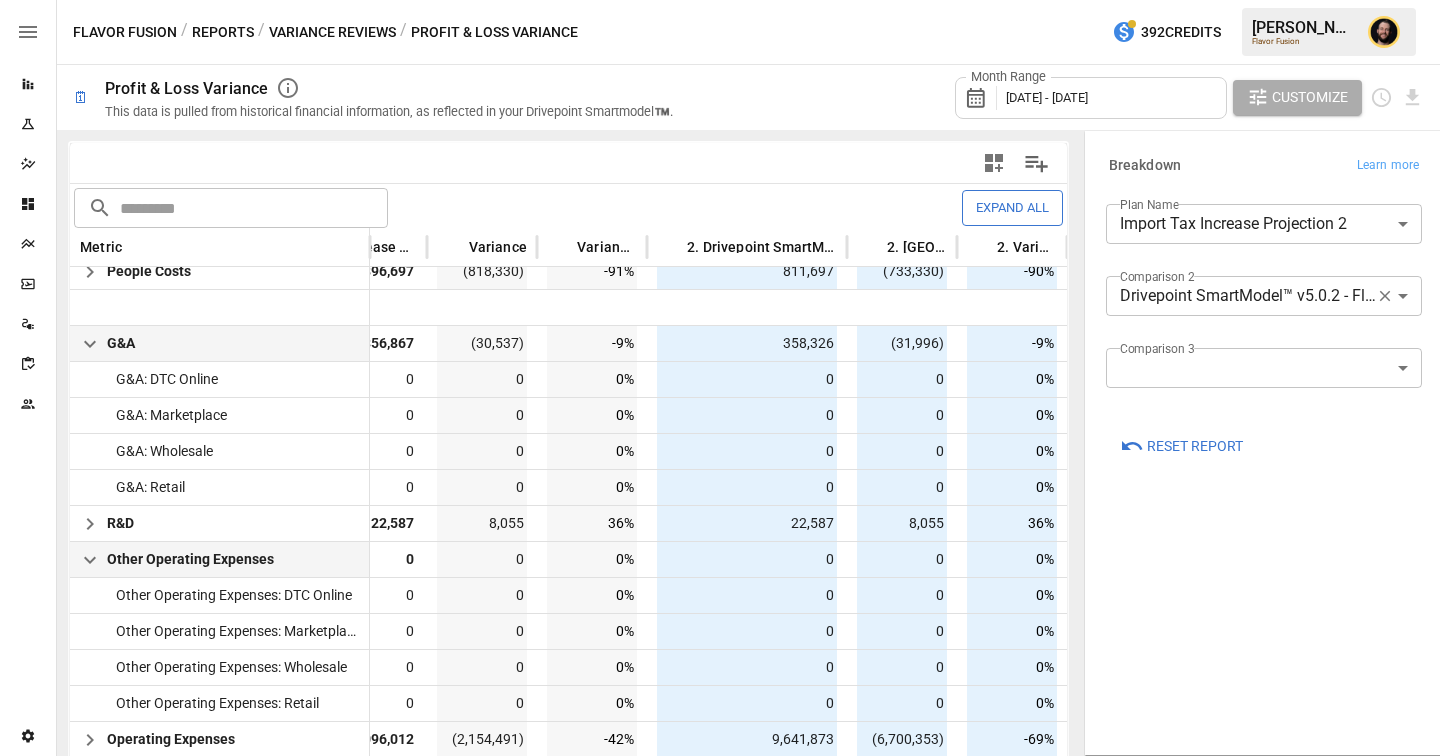 click on "Reports Experiments Dazzler Studio Dashboards Plans SmartModel ™ Data Sources Scorecards Team Settings Flavor Fusion / Reports / Variance Reviews / Profit & Loss Variance 392  Credits [PERSON_NAME] Flavor Fusion 🗓 Profit & Loss Variance This data is pulled from historical financial information, as reflected in your Drivepoint Smartmodel™️. Month Range [DATE] - [DATE] Customize ​ ​ Expand All Metric Actuals Import Tax Increase Projection 2  Variance Variance % 2. Drivepoint SmartModel™ v5.0.2 - Flavor Fusion 5.02pm 2. Variance 2. Variance % Total Marketing Expenses 821,667 2,322,213 (1,500,546) -65% 6,008,720 (5,187,053) -86% Payroll 467,738 809,630 (341,892) -42% 724,630 (256,892) -35% Legal & Professional 122,931 16,791 106,140 632% 16,791 106,140 632% Contractors 78,368 70,276 8,092 12% 70,276 8,092 12% People Costs 78,368 896,697 (818,330) -91% 811,697 (733,330) -90% G&A 326,331 356,867 (30,537) -9% 358,326 (31,996) -9% G&A: DTC Online 0 0 0 0% 0 0 0% G&A: Marketplace 0 0 0 0% 0 0 0% 0" at bounding box center (720, 0) 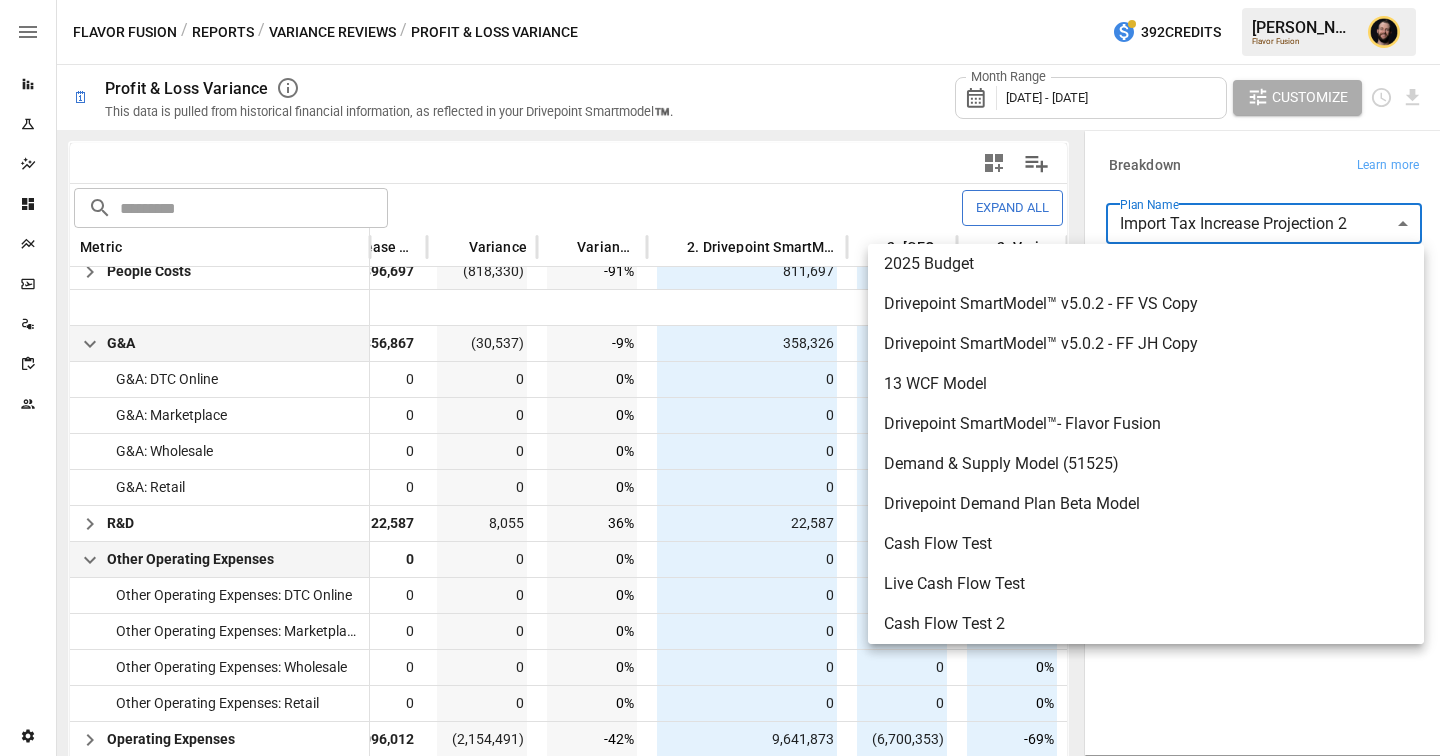 click at bounding box center (720, 378) 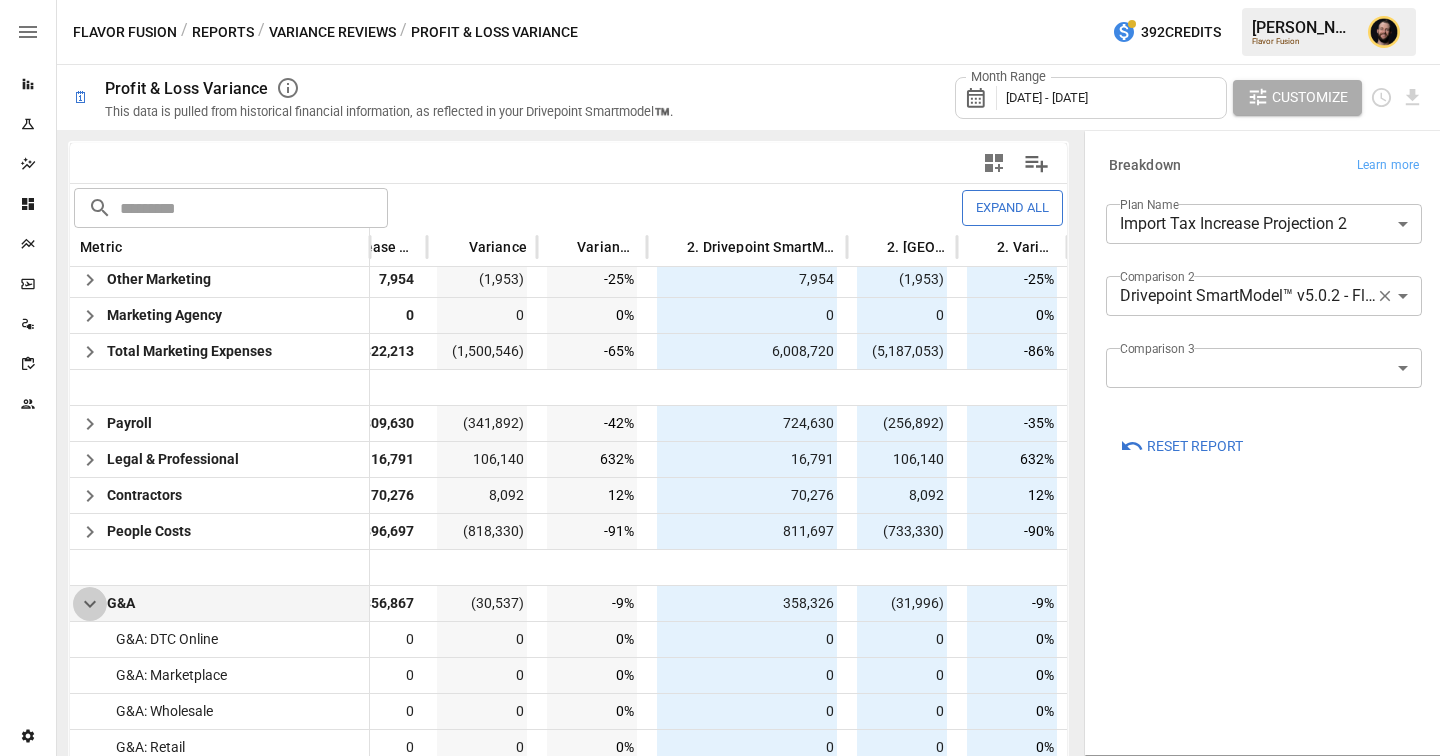 click 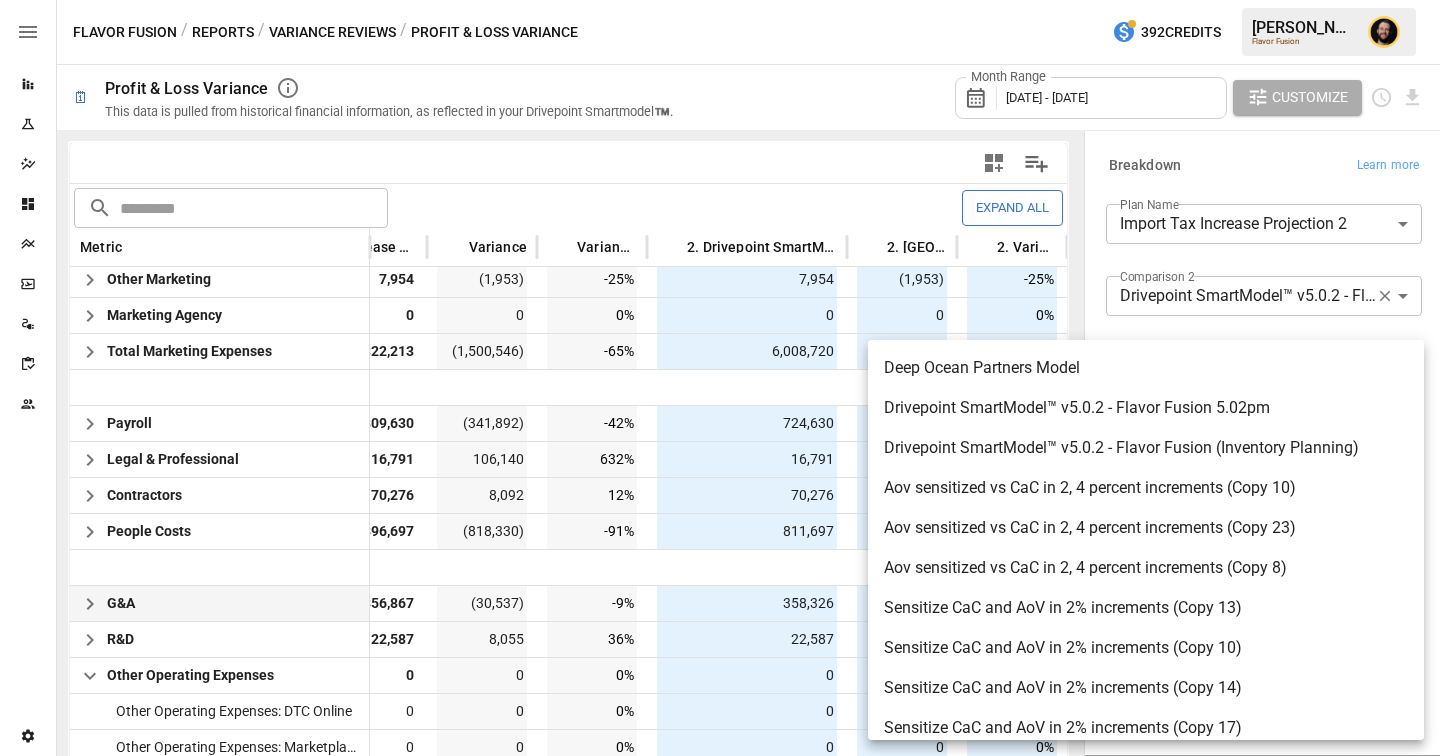 click on "Reports Experiments Dazzler Studio Dashboards Plans SmartModel ™ Data Sources Scorecards Team Settings Flavor Fusion / Reports / Variance Reviews / Profit & Loss Variance 392  Credits [PERSON_NAME] Flavor Fusion 🗓 Profit & Loss Variance This data is pulled from historical financial information, as reflected in your Drivepoint Smartmodel™️. Month Range [DATE] - [DATE] Customize ​ ​ Expand All Metric Actuals Import Tax Increase Projection 2  Variance Variance % 2. Drivepoint SmartModel™ v5.0.2 - Flavor Fusion 5.02pm 2. Variance 2. Variance % Variable Expenses 1,082,904 1,486,679 (403,775) -27% 2,429,574 (1,346,671) -55% Contribution Profit 1,095,583 3,135,426 (2,039,843) -65% 4,984,374 (3,888,791) -78% Direct Advertising 666,982 2,262,269 (1,595,287) -71% 5,948,776 (5,281,794) -89% Other Advertising 148,683 51,989 96,694 186% 51,989 96,694 186% Other Marketing 6,001 7,954 (1,953) -25% 7,954 (1,953) -25% Marketing Agency 0 0 0 0% 0 0 0% Total Marketing Expenses 821,667 2,322,213 (1,500,546)" at bounding box center (720, 0) 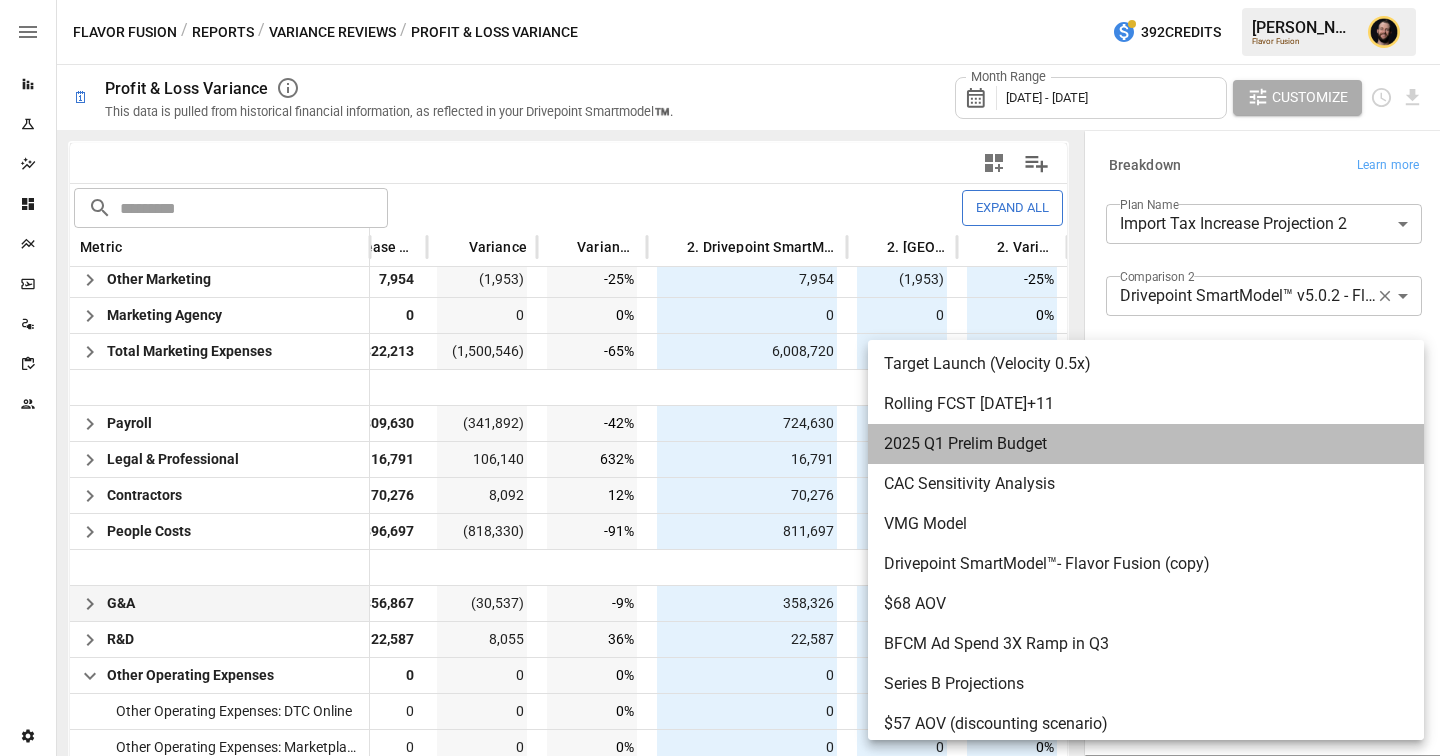 click on "2025 Q1 Prelim Budget" at bounding box center [1146, 444] 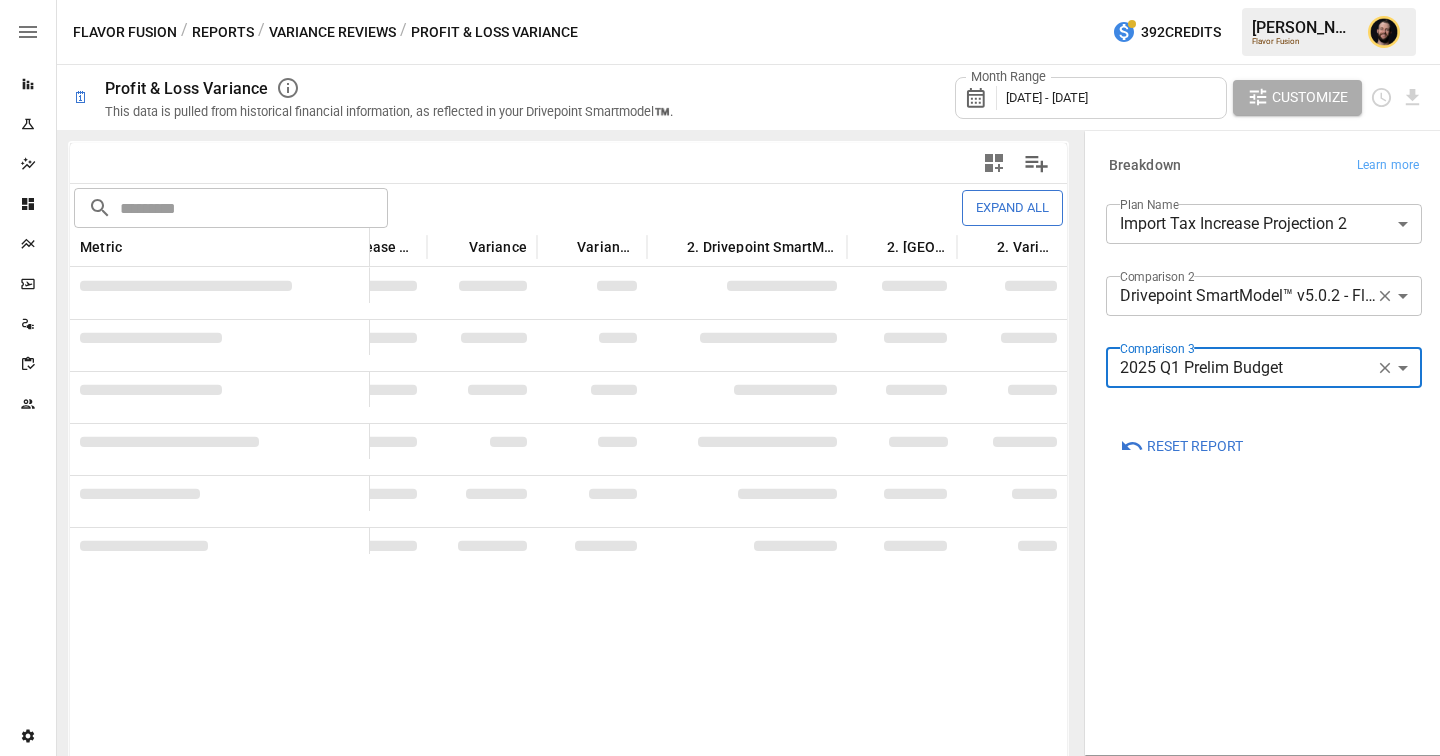 click on "Reports Experiments Dazzler Studio Dashboards Plans SmartModel ™ Data Sources Scorecards Team Settings Flavor Fusion / Reports / Variance Reviews / Profit & Loss Variance 392  Credits [PERSON_NAME] Flavor Fusion 🗓 Profit & Loss Variance This data is pulled from historical financial information, as reflected in your Drivepoint Smartmodel™️. Month Range [DATE] - [DATE] Customize ​ ​ Expand All Metric Actuals Import Tax Increase Projection 2  Variance Variance % 2. Drivepoint SmartModel™ v5.0.2 - Flavor Fusion 5.02pm 2. Variance 2. Variance % Gross Sales 5,828,153 6,504,043 (675,890) -10% 10,137,595 (4,309,442) -43% Discounts (962,125) (333,072) (629,053) -189% (645,164) (316,961) -49% Returns (149,857) (108,453) (41,404) -38% (62,562) (87,295) -140% Shipping Income 167,486 172,117 (4,630) -3% 372,853 (205,366) -55% Taxes Collected 0 0 0 0% 0 0 0% Net Revenue 4,883,657 6,234,634 (1,350,977) -22% 9,802,722 (4,919,065) -50% Cost of Goods Sold 2,705,170 1,612,529 1,092,641 68% 2,388,773 316,397" at bounding box center (720, 0) 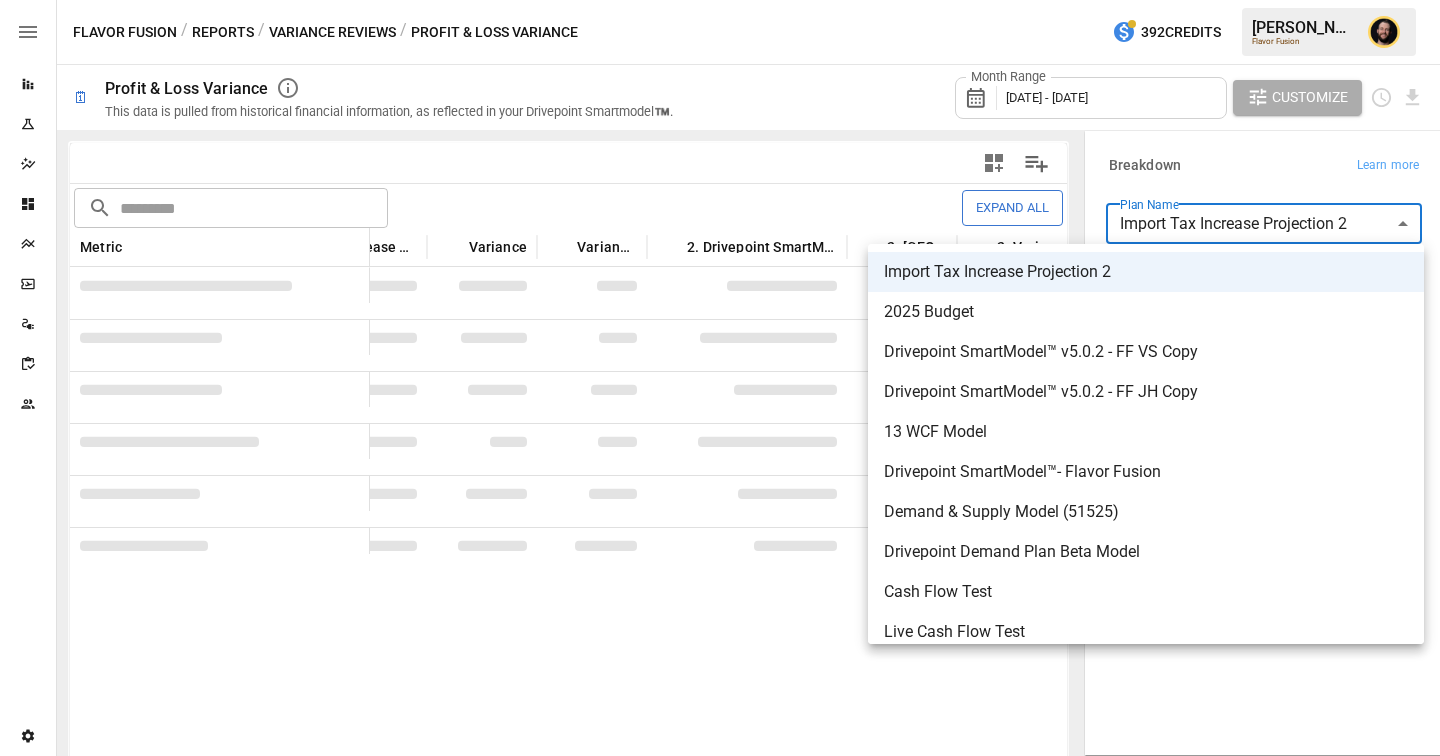click at bounding box center (720, 378) 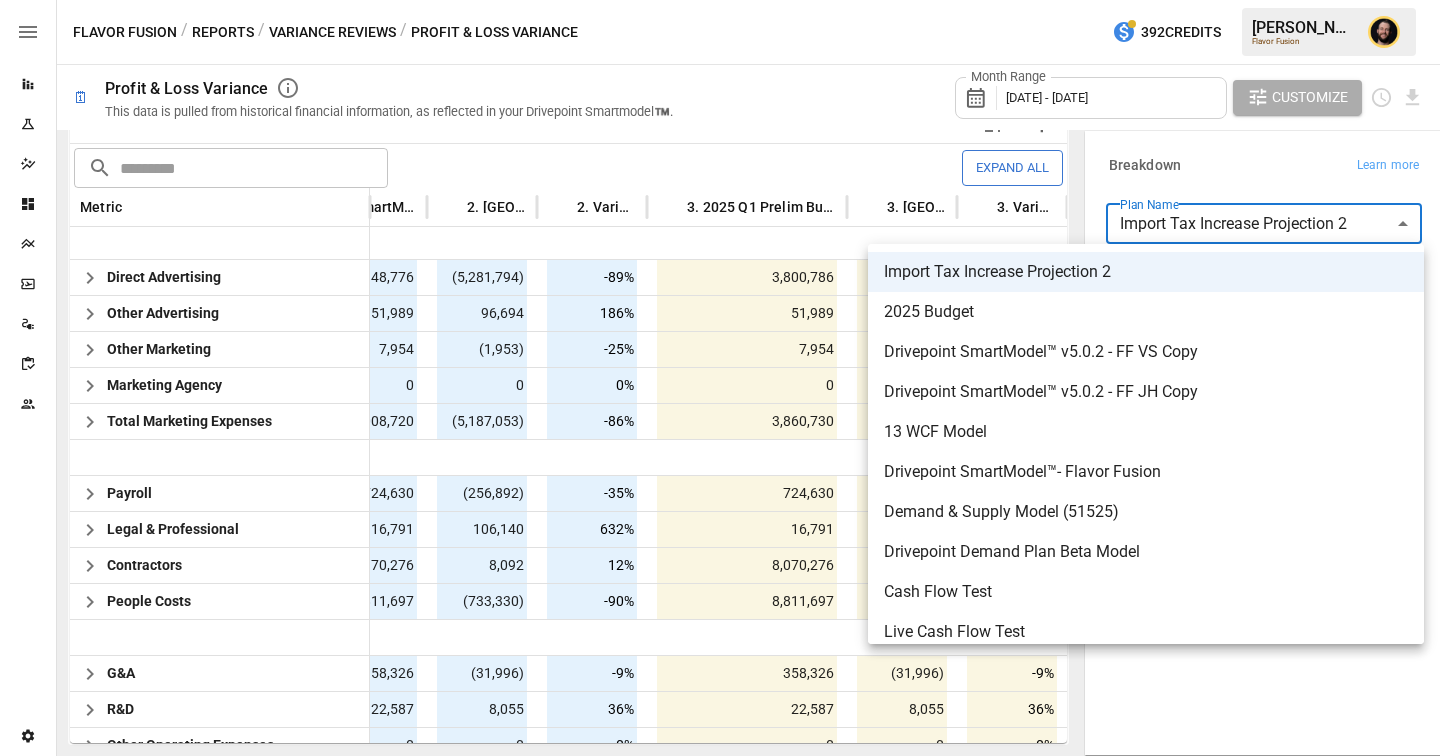click on "Reports Experiments Dazzler Studio Dashboards Plans SmartModel ™ Data Sources Scorecards Team Settings Flavor Fusion / Reports / Variance Reviews / Profit & Loss Variance 392  Credits [PERSON_NAME] Flavor Fusion 🗓 Profit & Loss Variance This data is pulled from historical financial information, as reflected in your Drivepoint Smartmodel™️. Month Range [DATE] - [DATE] Customize ​ ​ Expand All Metric 2. Drivepoint SmartModel™ v5.0.2 - Flavor Fusion 5.02pm 2. Variance 2. Variance % 3. 2025 Q1 Prelim Budget 3. Variance 3. Variance % Returns (62,562) (87,295) -140% (227,311) 77,454 34% Shipping Income 372,853 (205,366) -55% 320,760 (153,274) -48% Taxes Collected 0 0 0% 0 0 0% Net Revenue 9,802,722 (4,919,065) -50% 7,745,856 (2,862,199) -37% Cost of Goods Sold 2,388,773 316,397 13% 1,916,895 788,274 41% Gross Profit 7,413,949 (5,235,462) -71% 5,828,961 (3,650,474) -63% Fulfillment Costs 1,879,972 (1,140,560) -61% 1,259,784 (520,371) -41% Other Variable Costs 0 0 0% 0 0 0% Shipping Expense 84% 0" at bounding box center [720, 0] 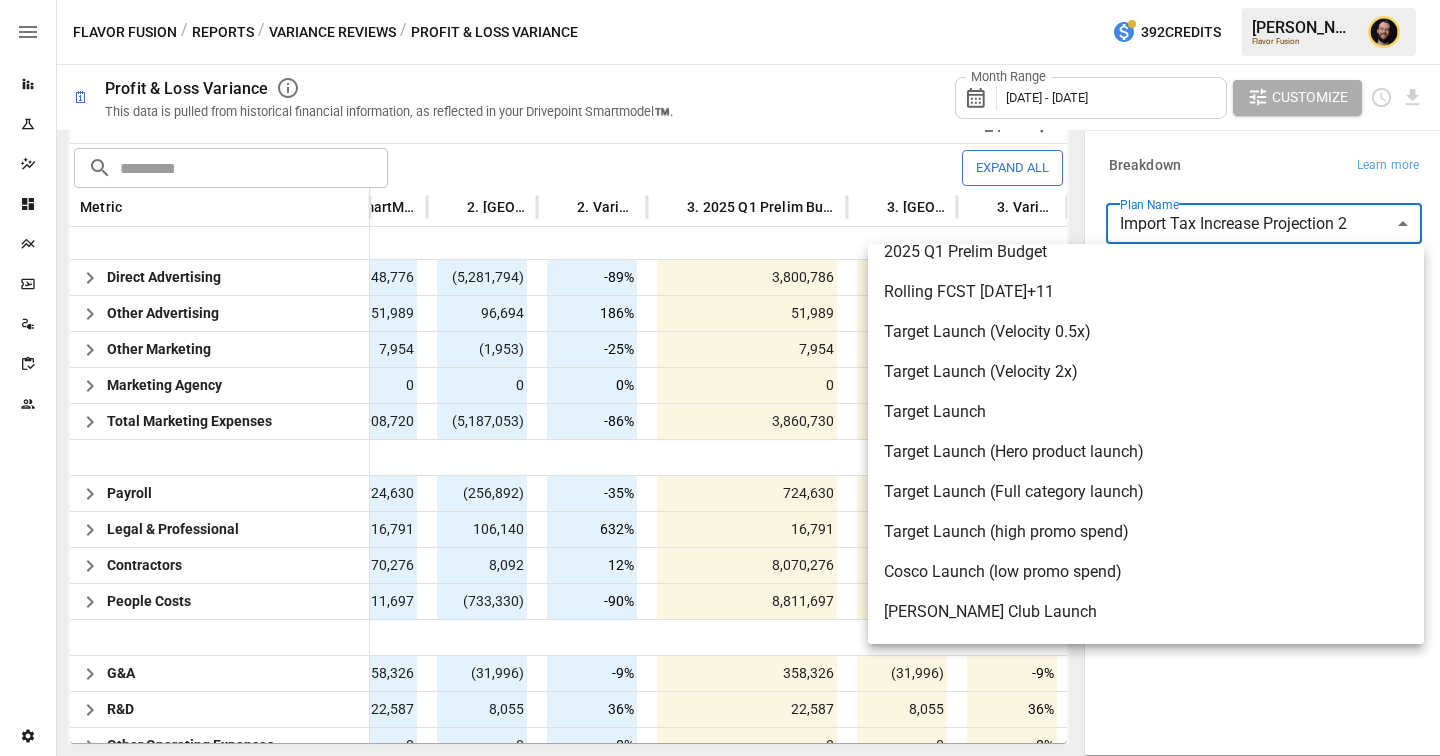 click at bounding box center (720, 378) 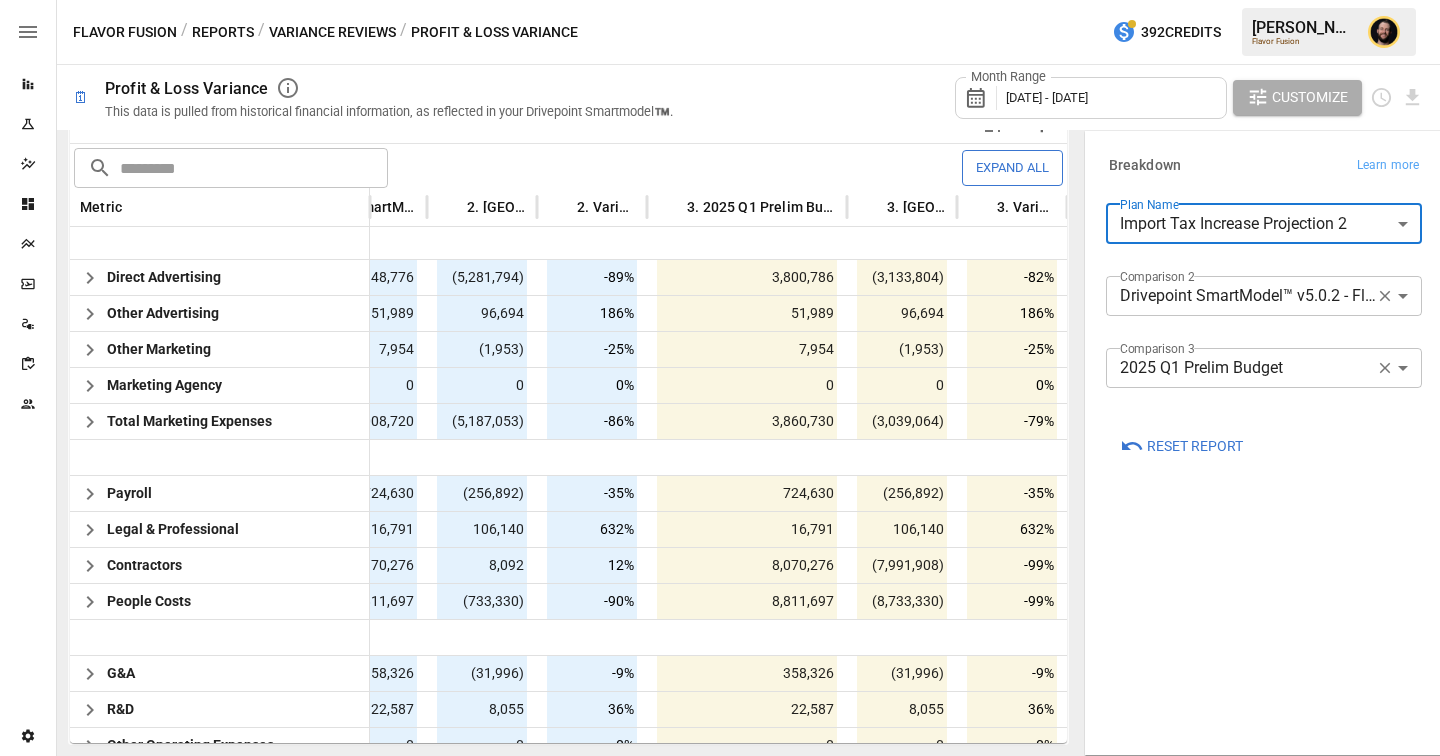 click on "Variance Reviews" at bounding box center (332, 32) 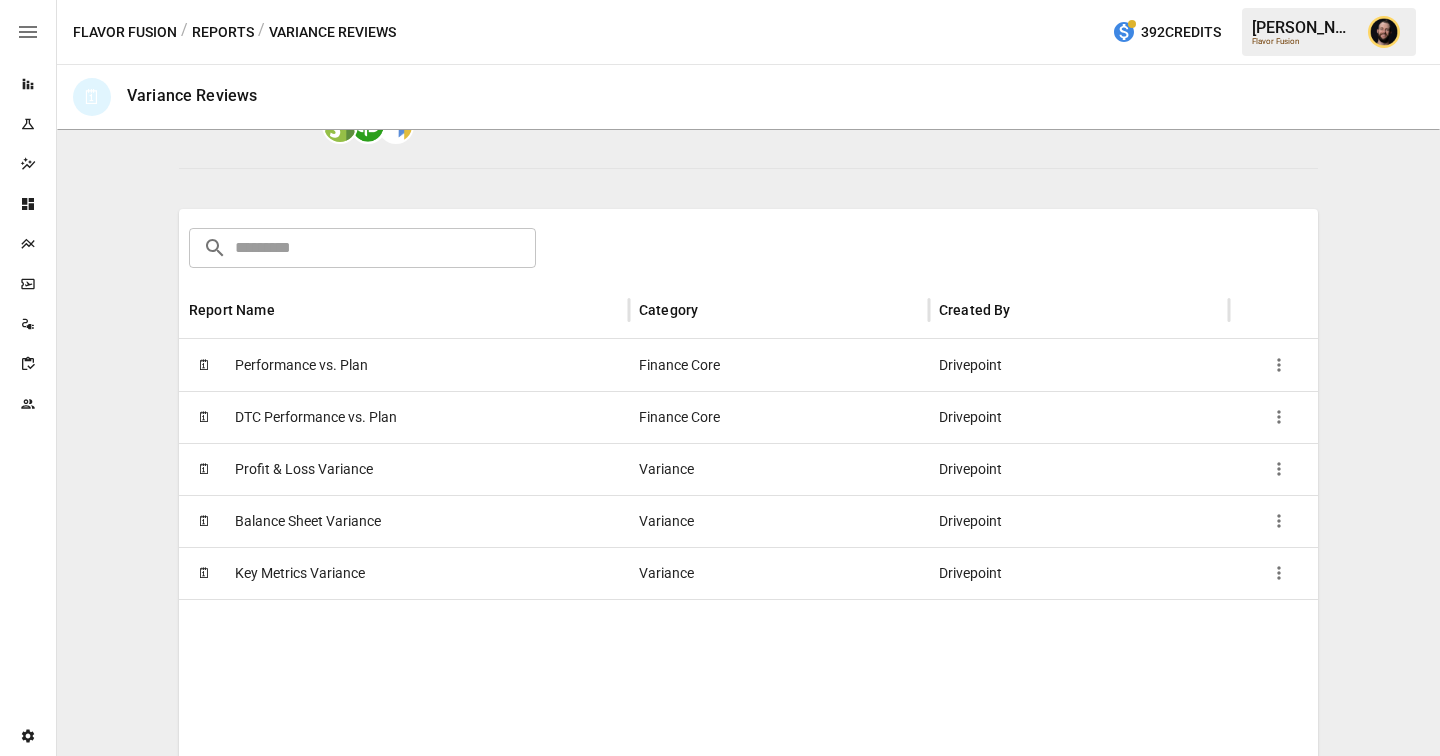 click on "Reports" at bounding box center [223, 32] 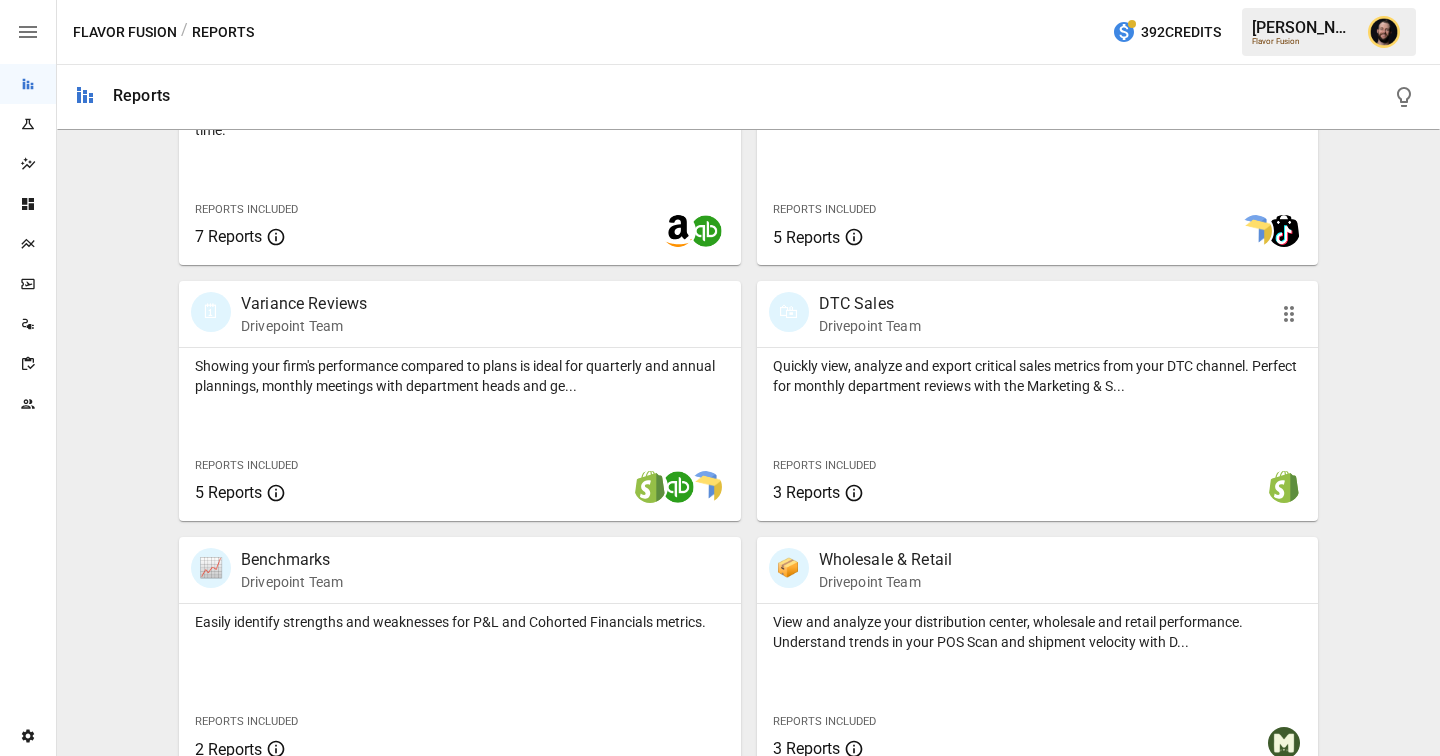 scroll, scrollTop: 1292, scrollLeft: 0, axis: vertical 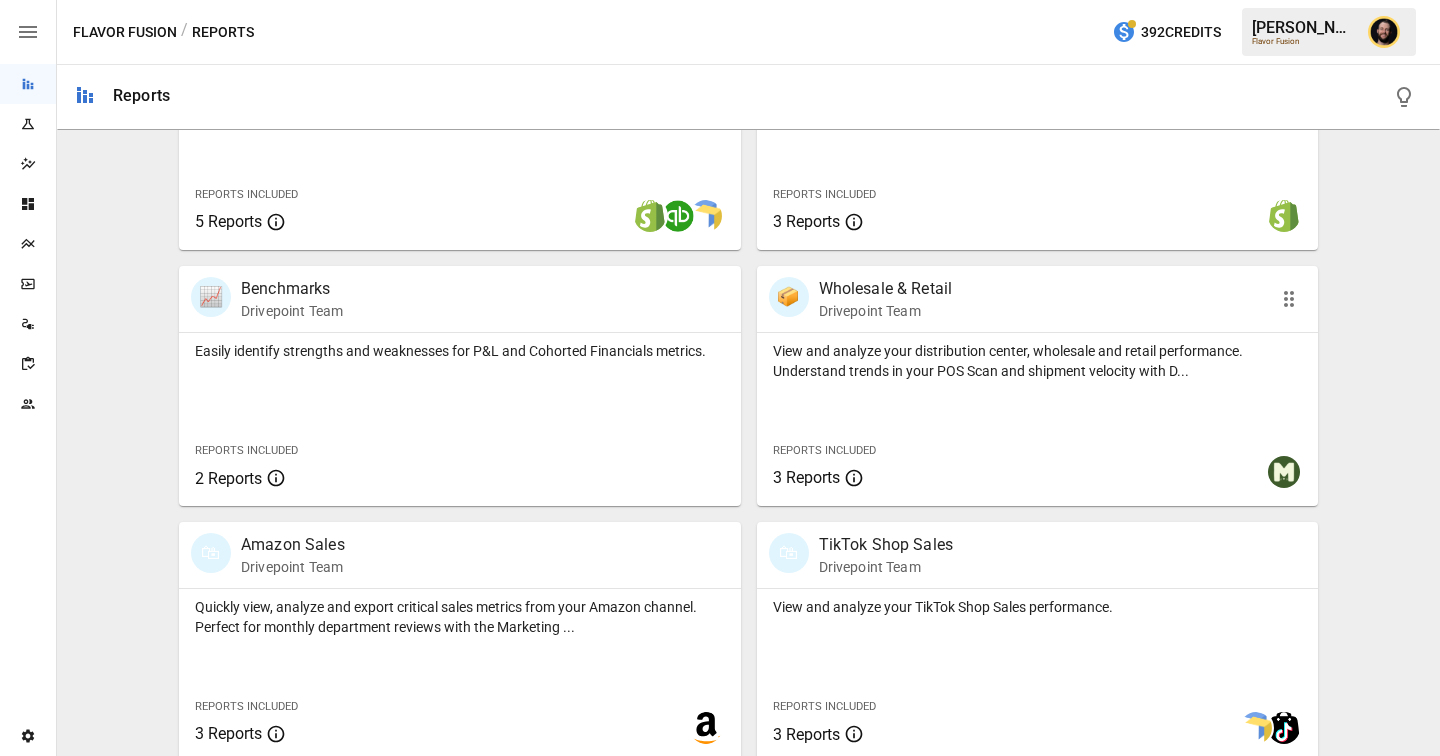 click on "View and analyze your distribution center, wholesale and retail performance. Understand trends in your POS Scan and shipment velocity with D..." at bounding box center [1038, 361] 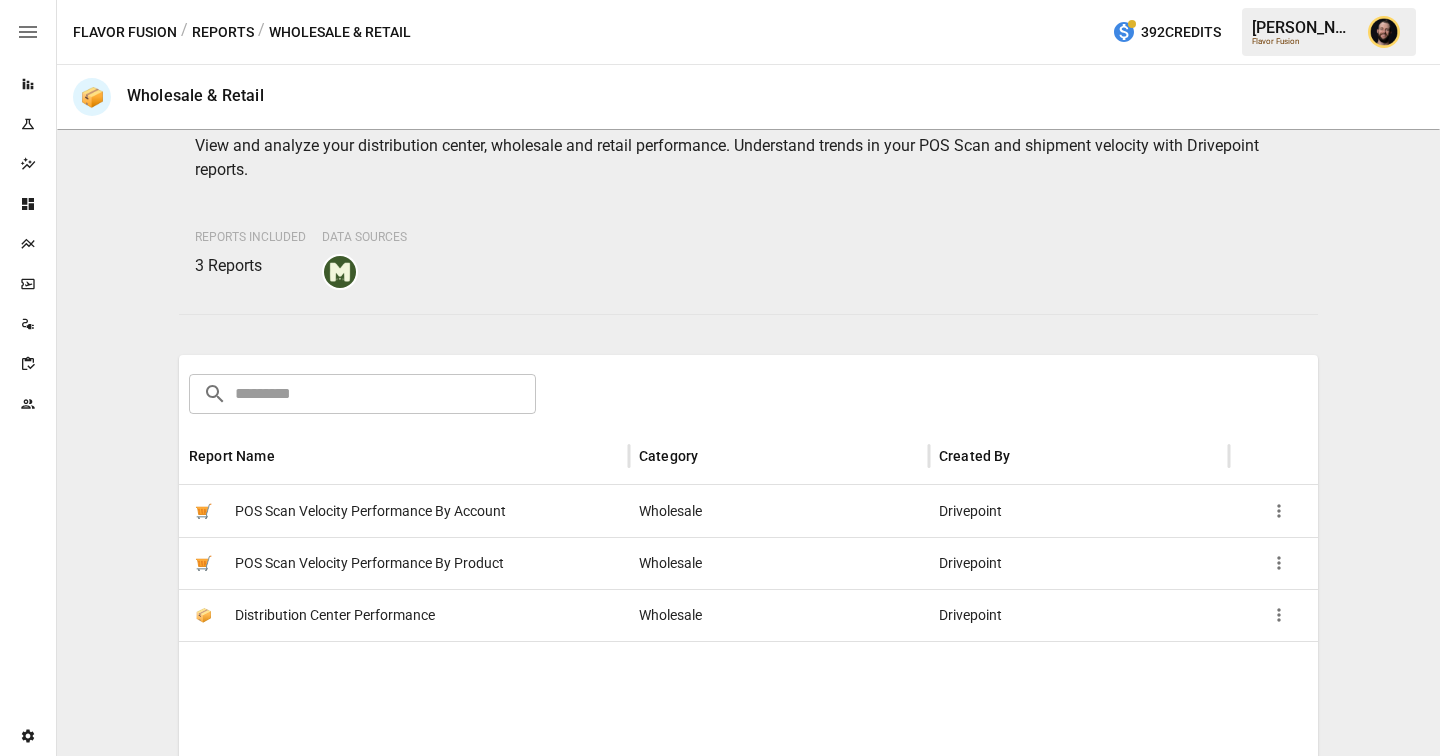scroll, scrollTop: 104, scrollLeft: 0, axis: vertical 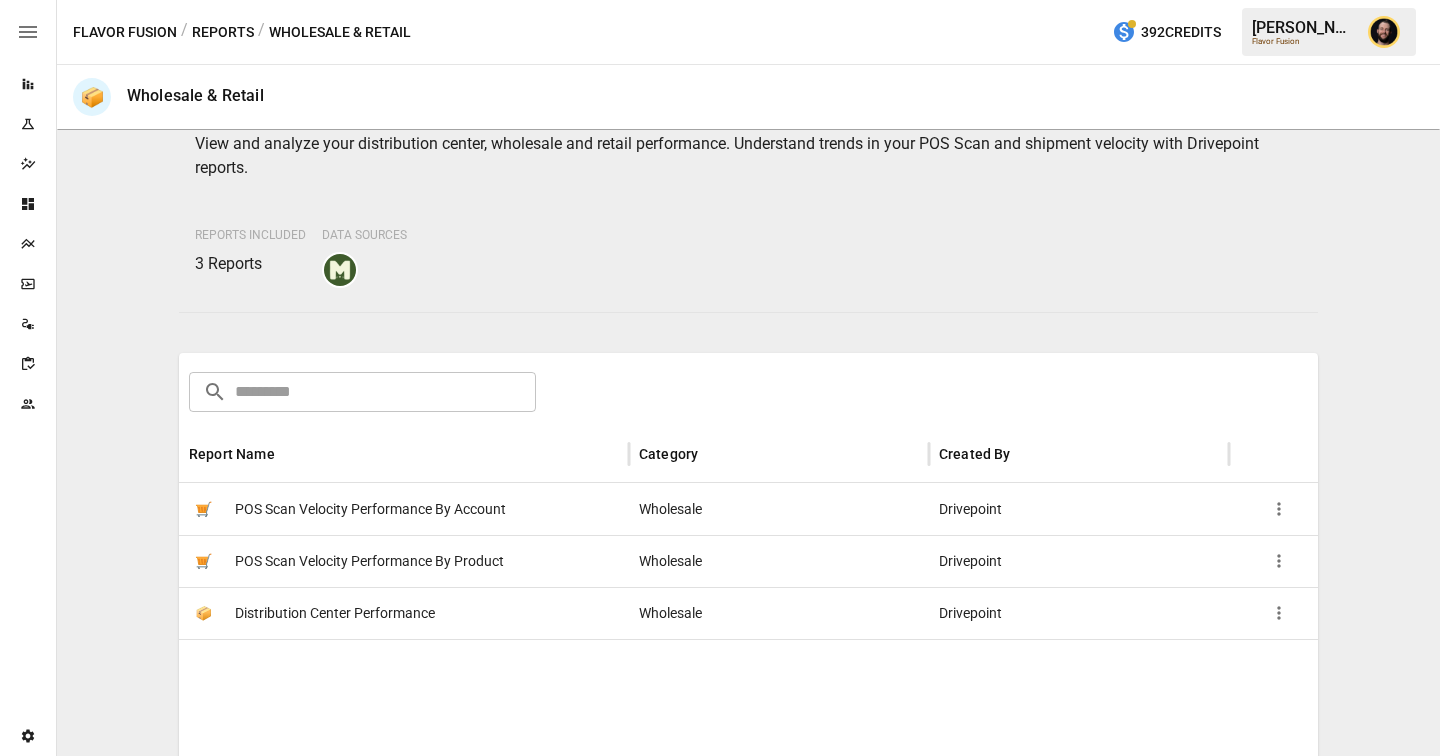 click on "🛒 POS Scan Velocity Performance By Account" at bounding box center [404, 509] 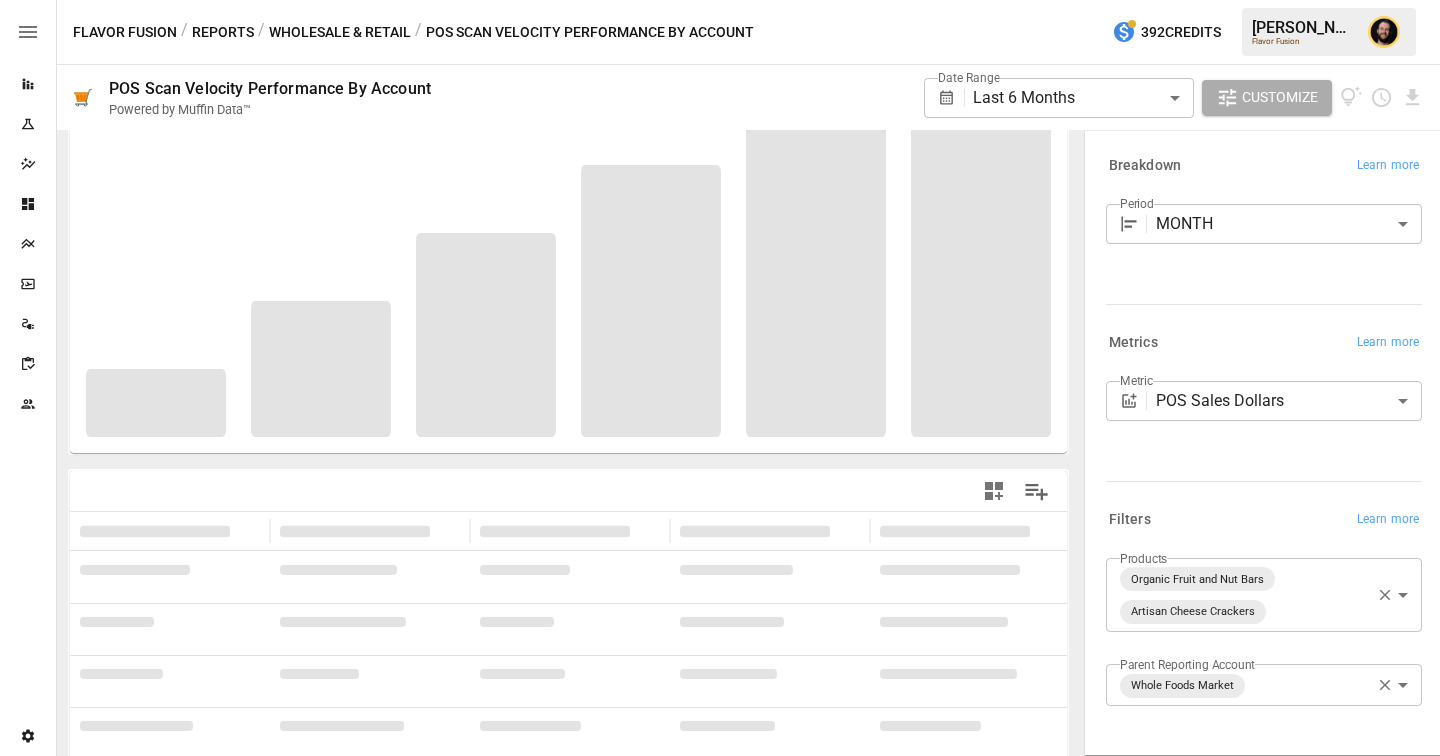 scroll, scrollTop: 46, scrollLeft: 0, axis: vertical 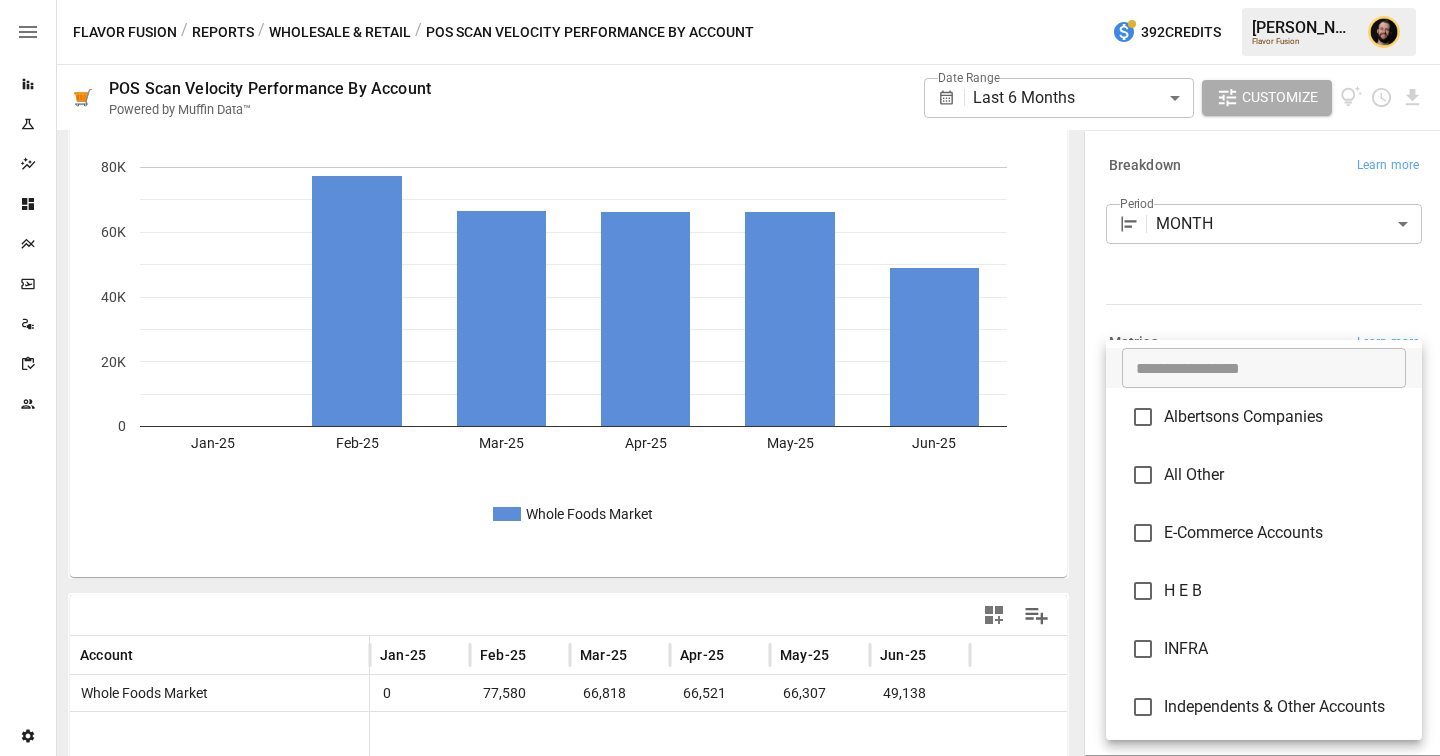 click on "**********" at bounding box center [720, 0] 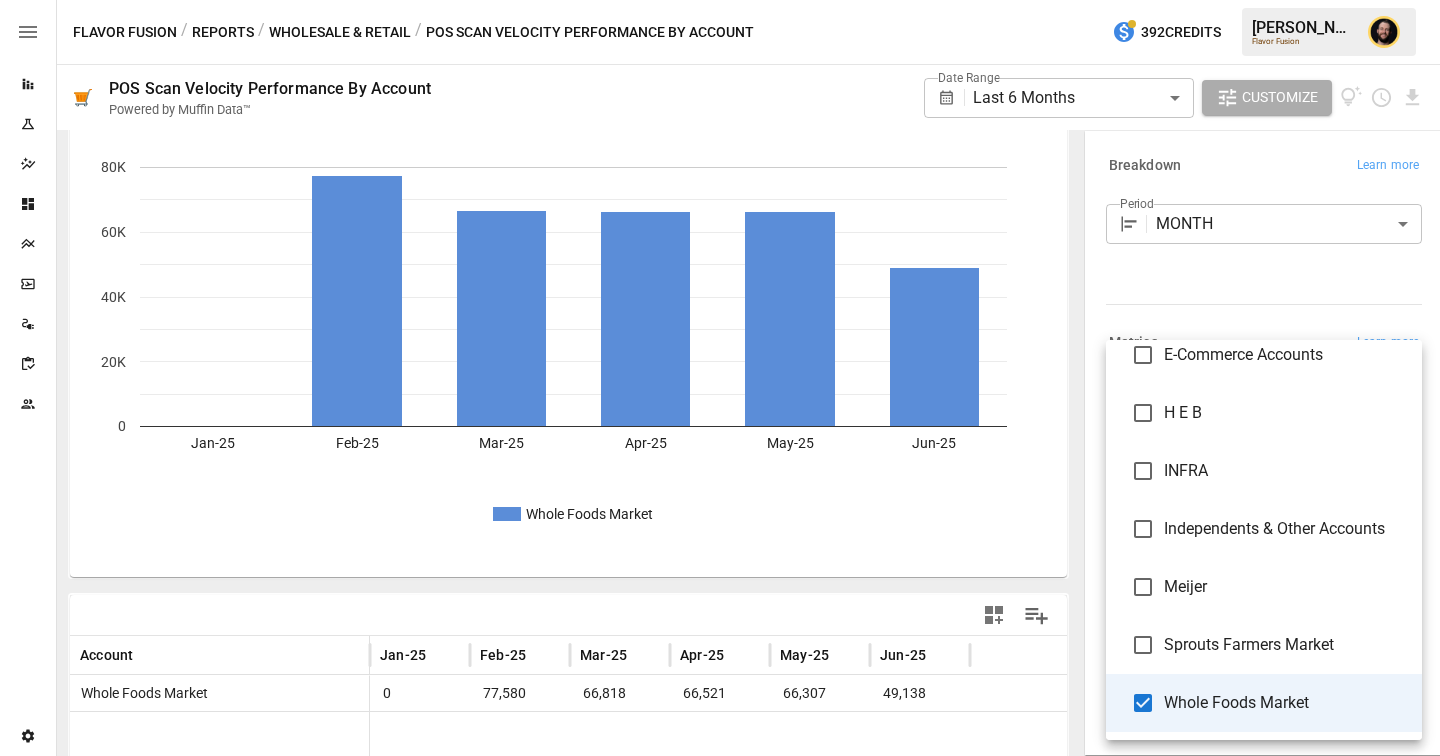 scroll, scrollTop: 0, scrollLeft: 0, axis: both 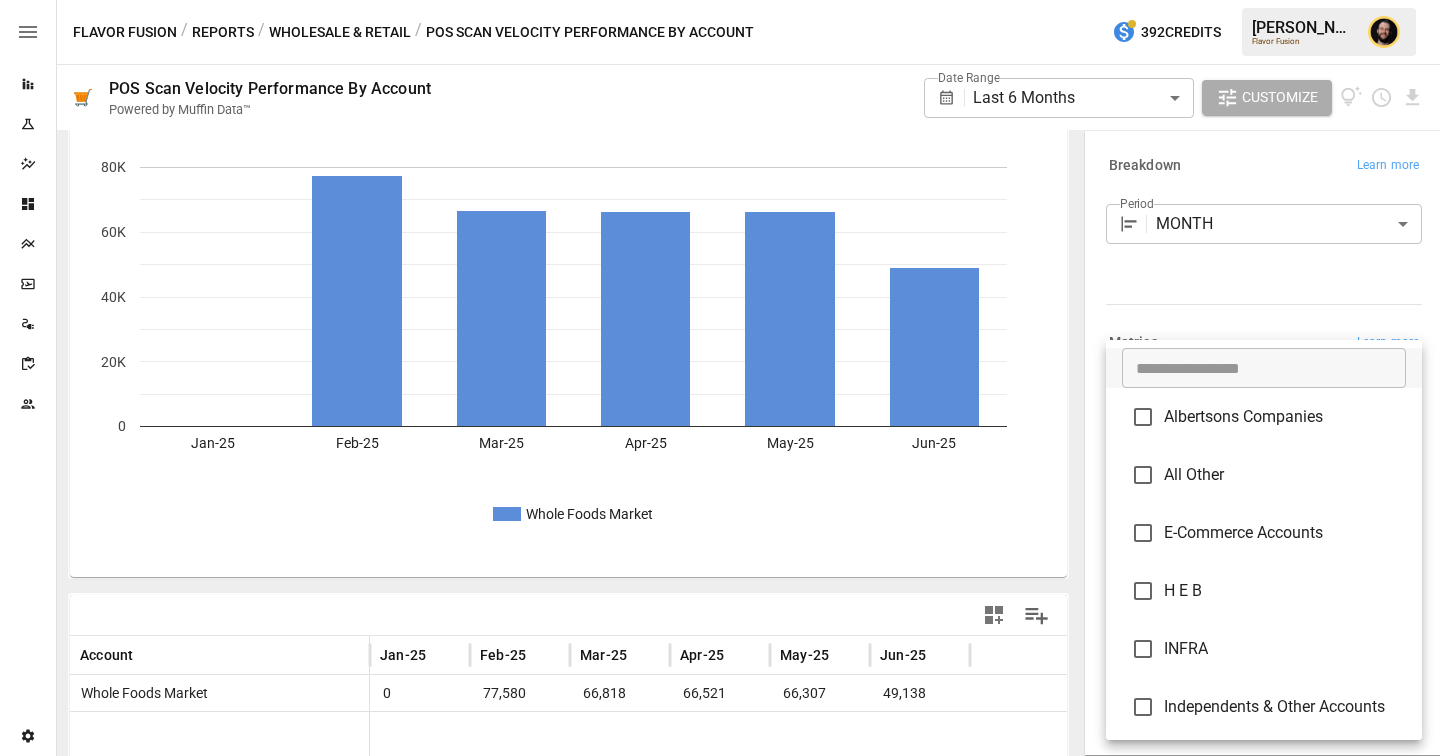 click at bounding box center (720, 378) 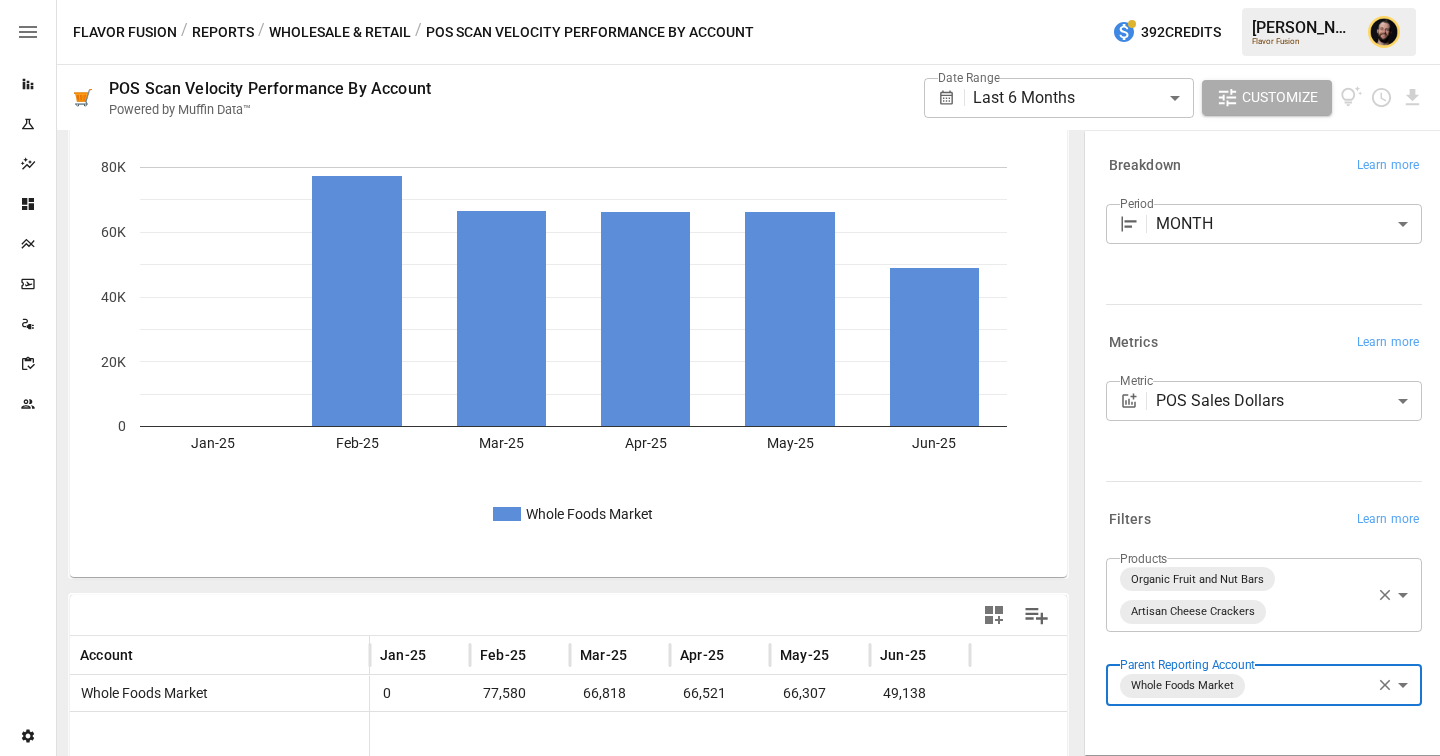 click on "**********" at bounding box center [720, 0] 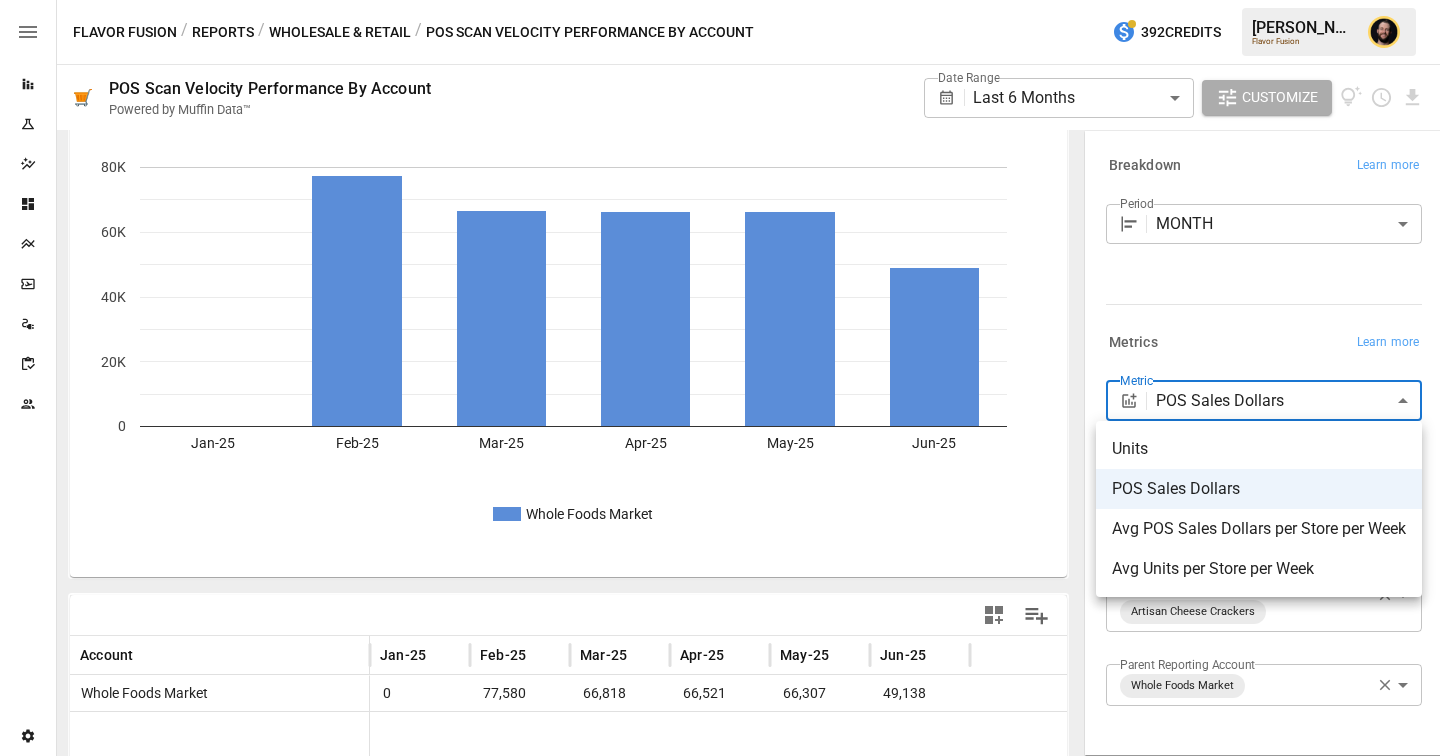 click at bounding box center [720, 378] 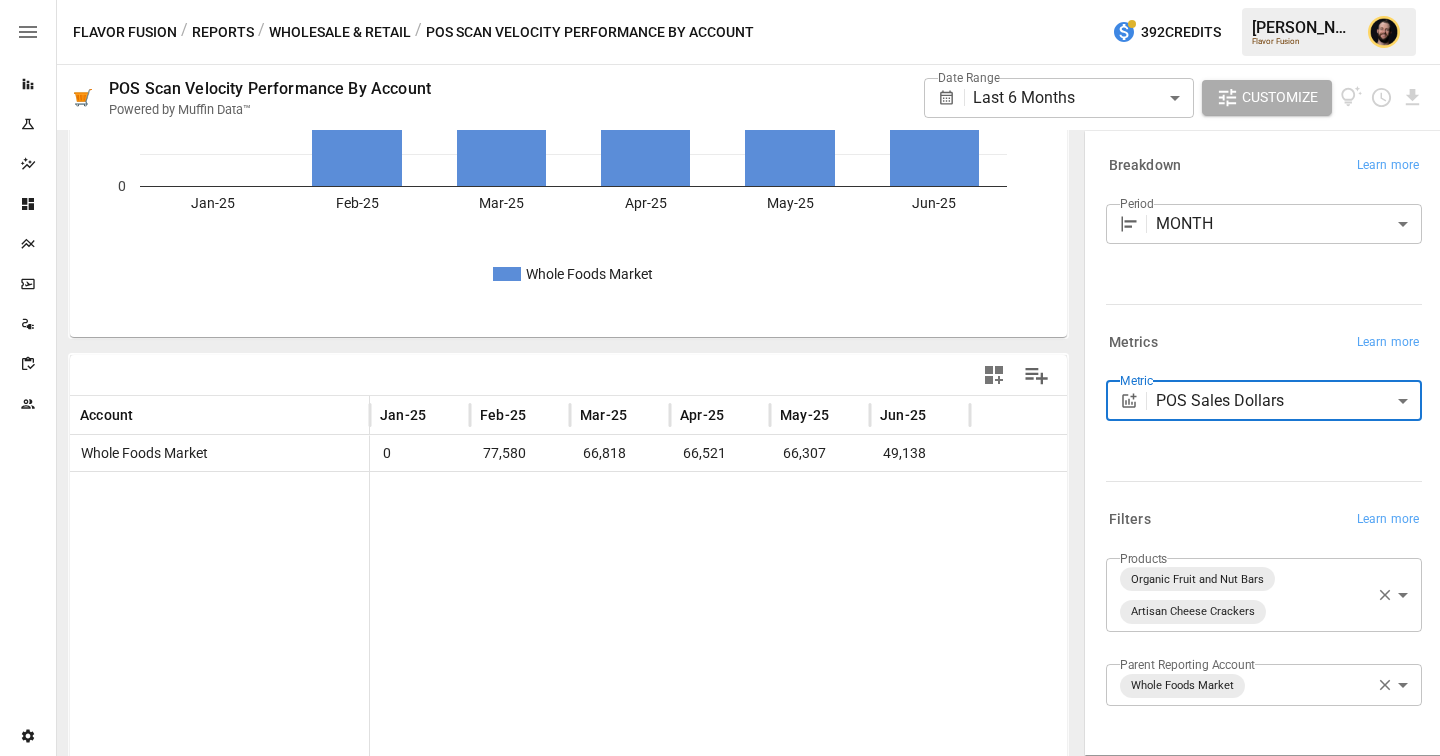 scroll, scrollTop: 298, scrollLeft: 0, axis: vertical 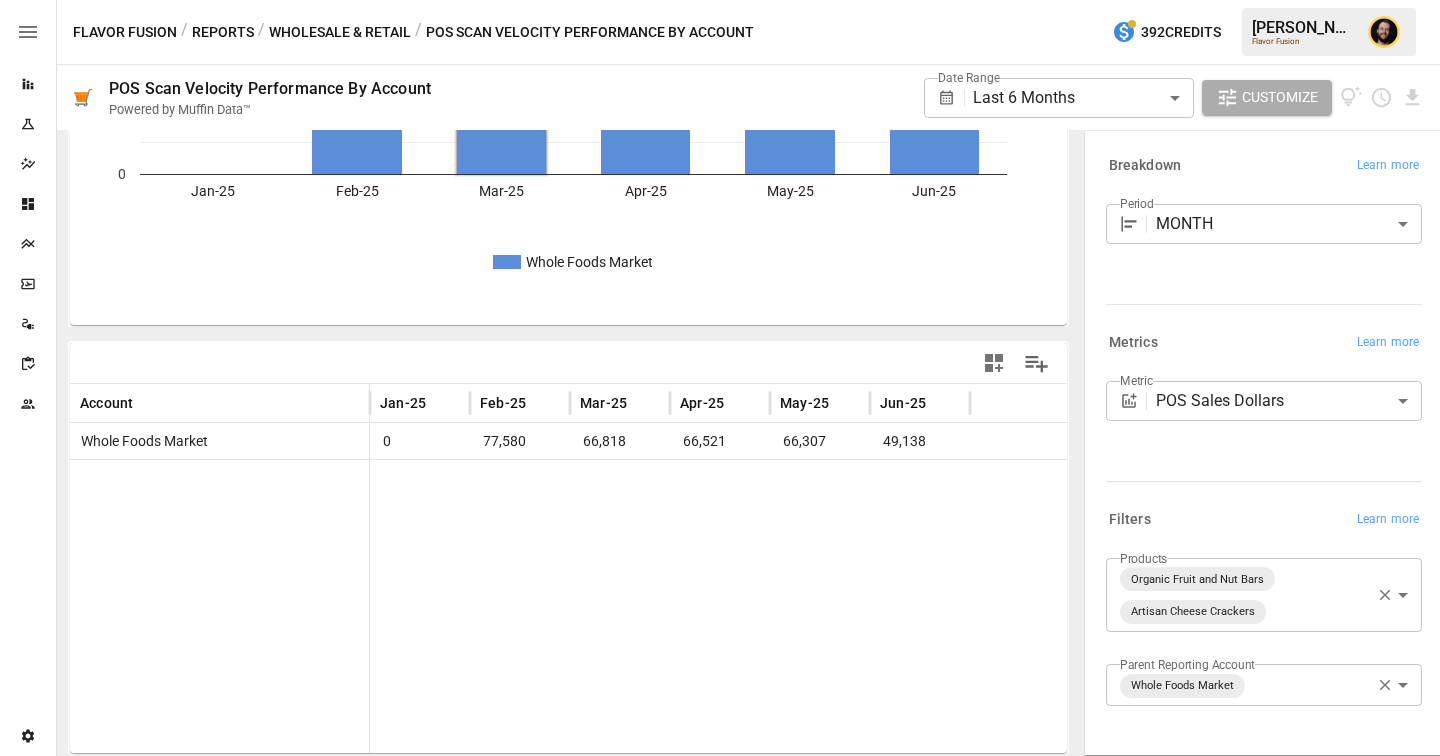 click on "Reports" at bounding box center (223, 32) 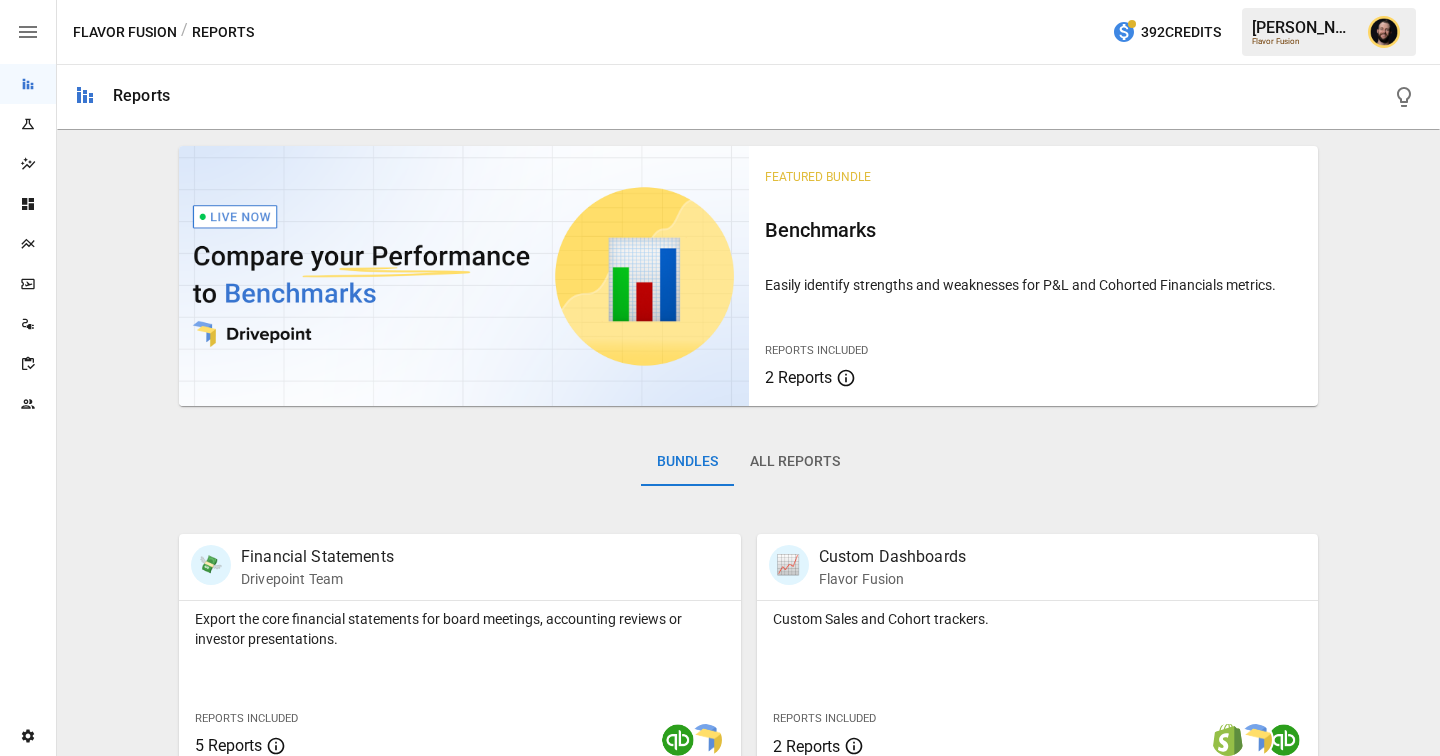click 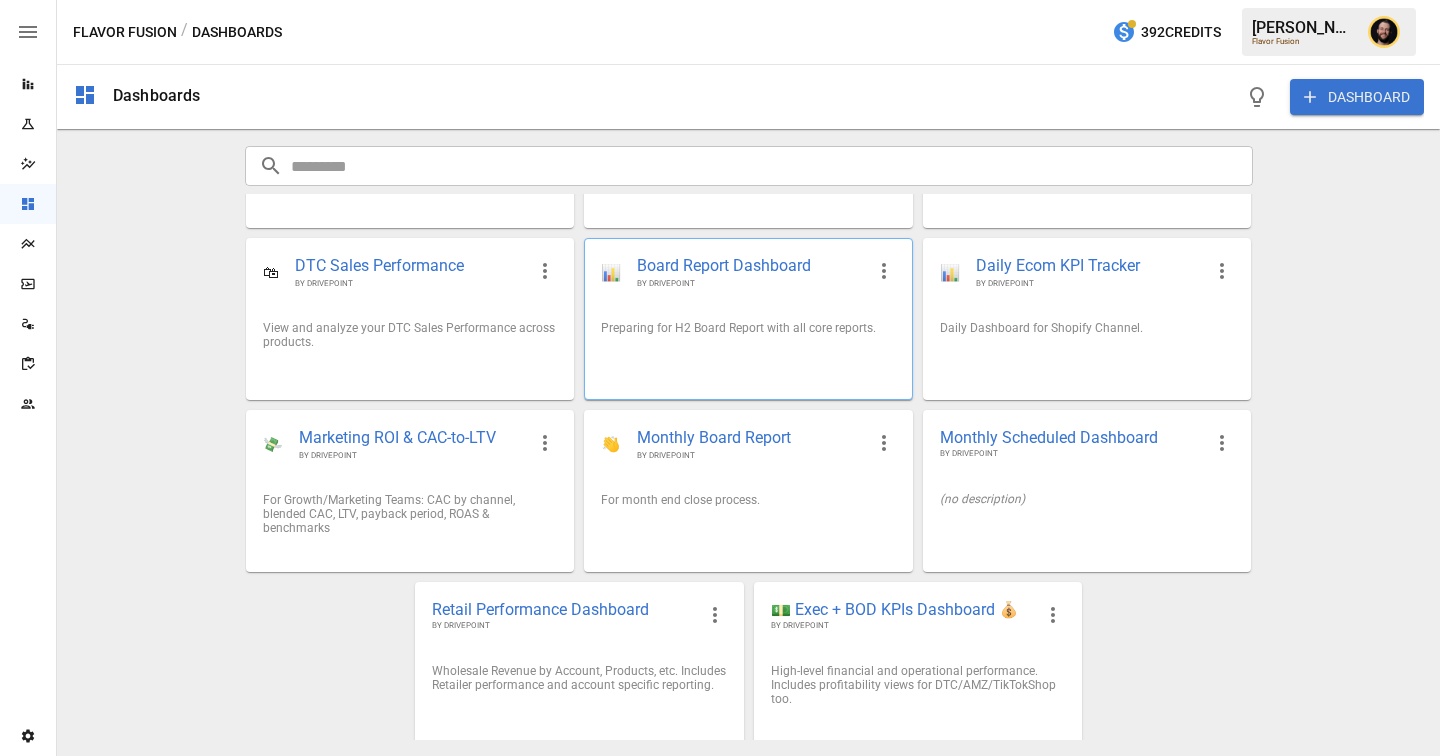 scroll, scrollTop: 134, scrollLeft: 0, axis: vertical 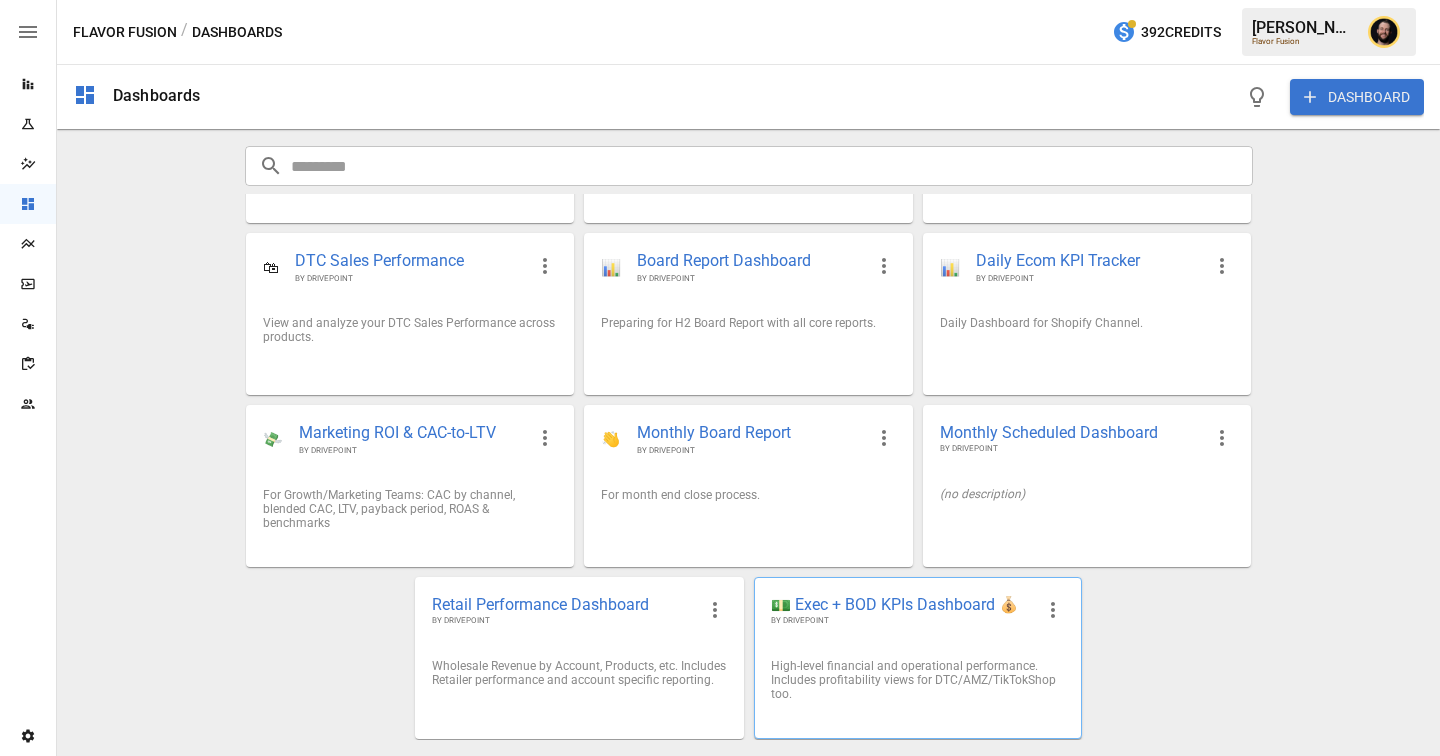 click on "BY DRIVEPOINT" at bounding box center (902, 621) 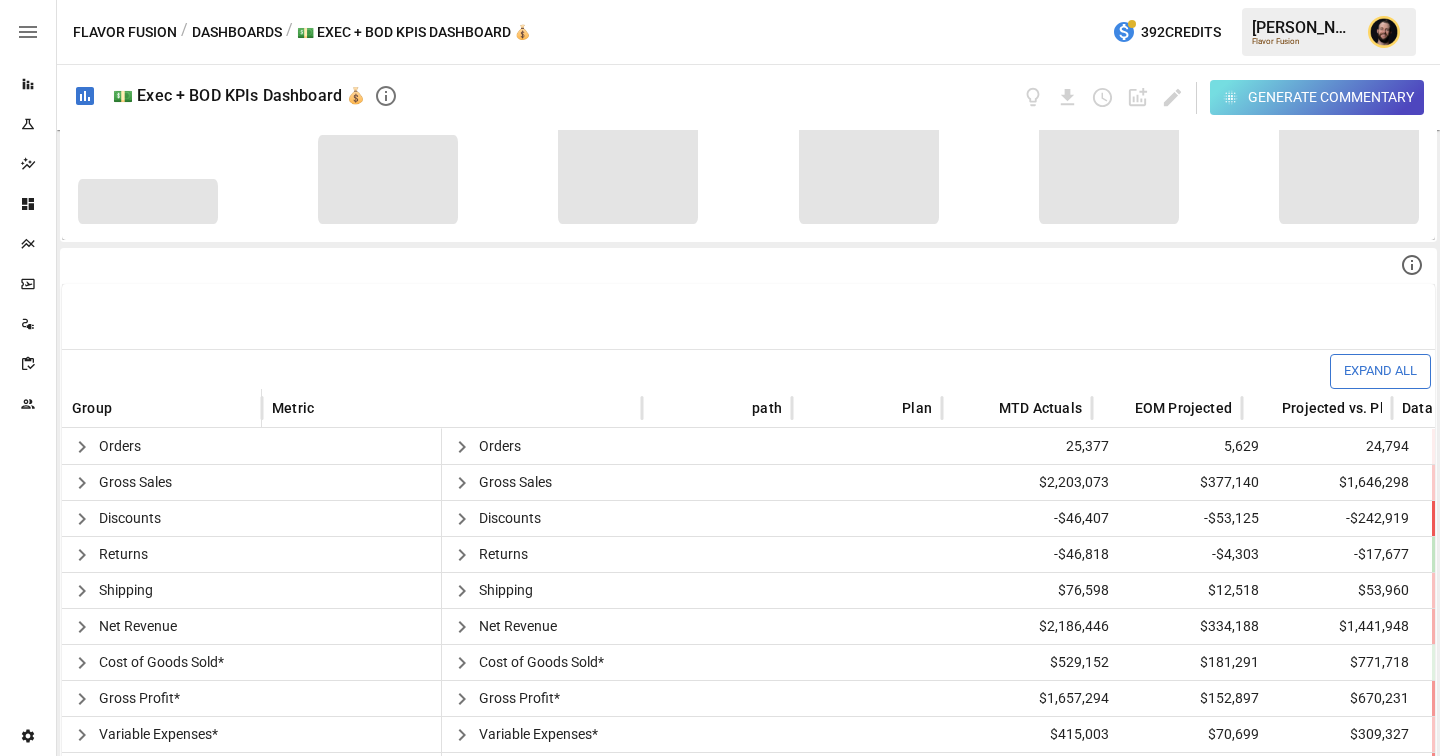 scroll, scrollTop: 417, scrollLeft: 0, axis: vertical 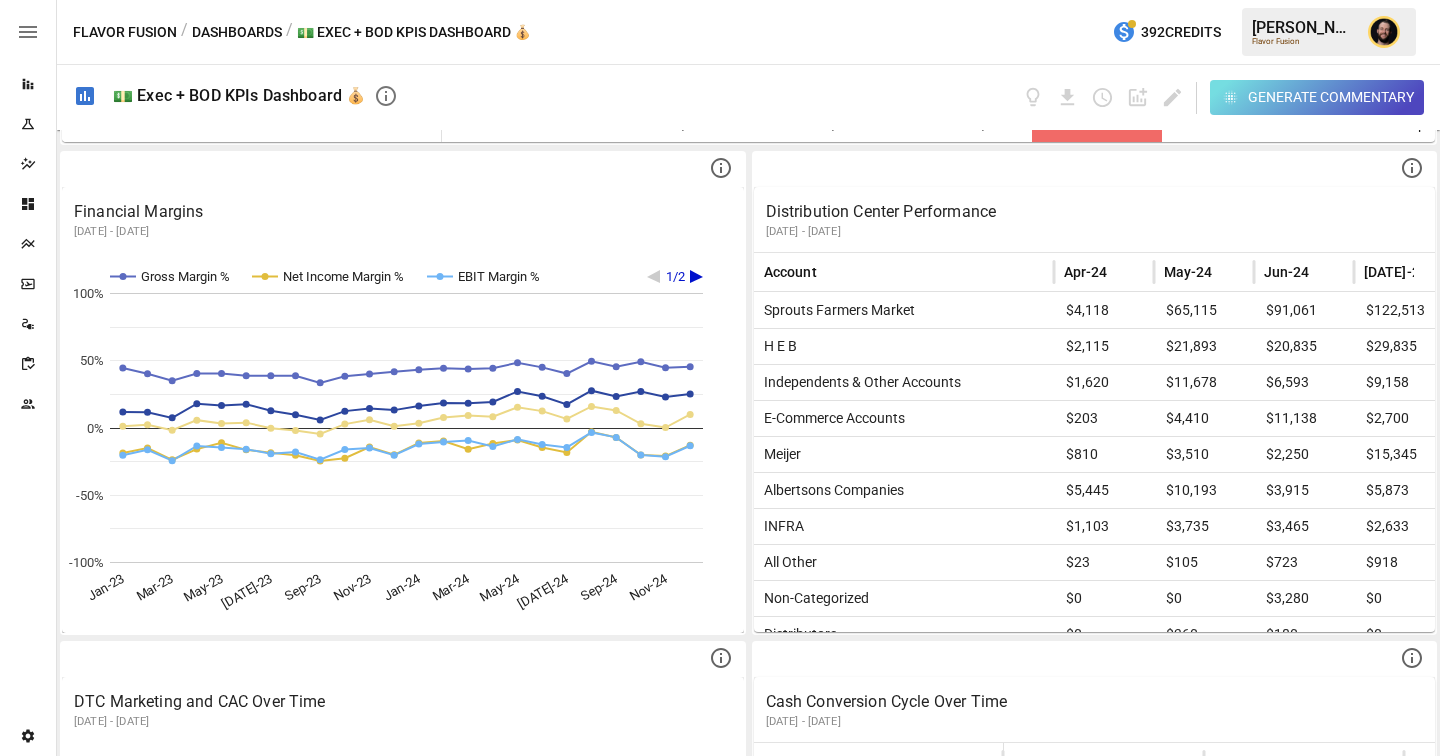 click on "Generate Commentary" at bounding box center [1331, 97] 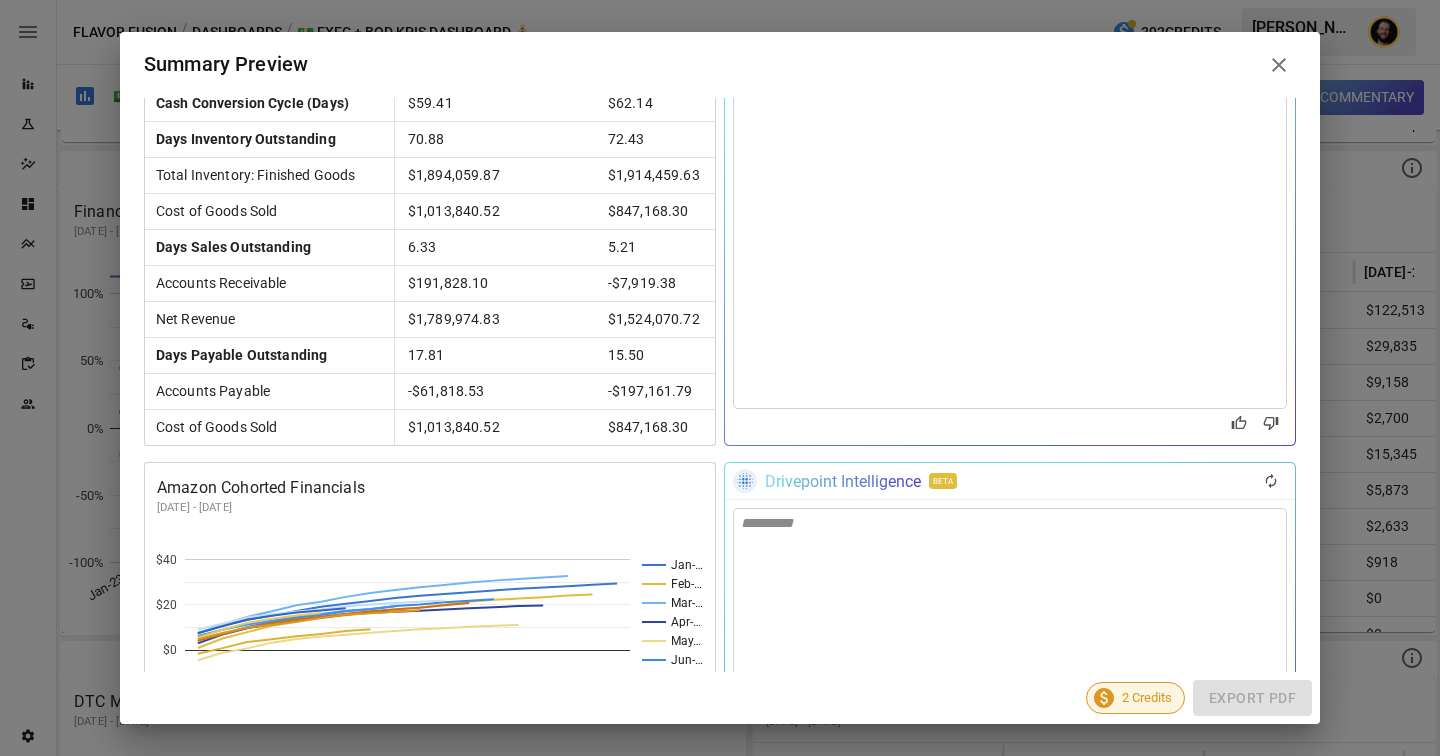 scroll, scrollTop: 2259, scrollLeft: 0, axis: vertical 